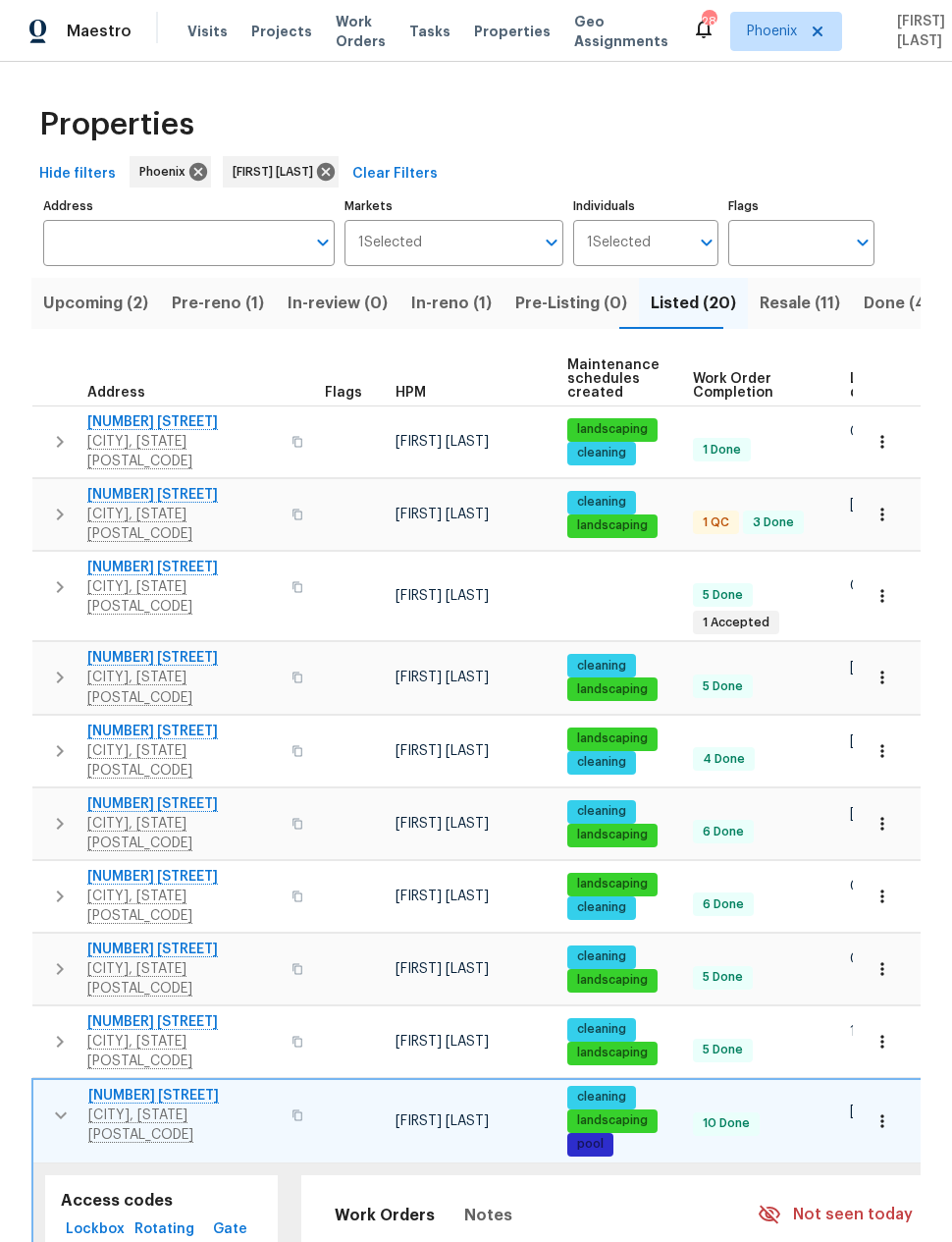 scroll, scrollTop: 0, scrollLeft: 0, axis: both 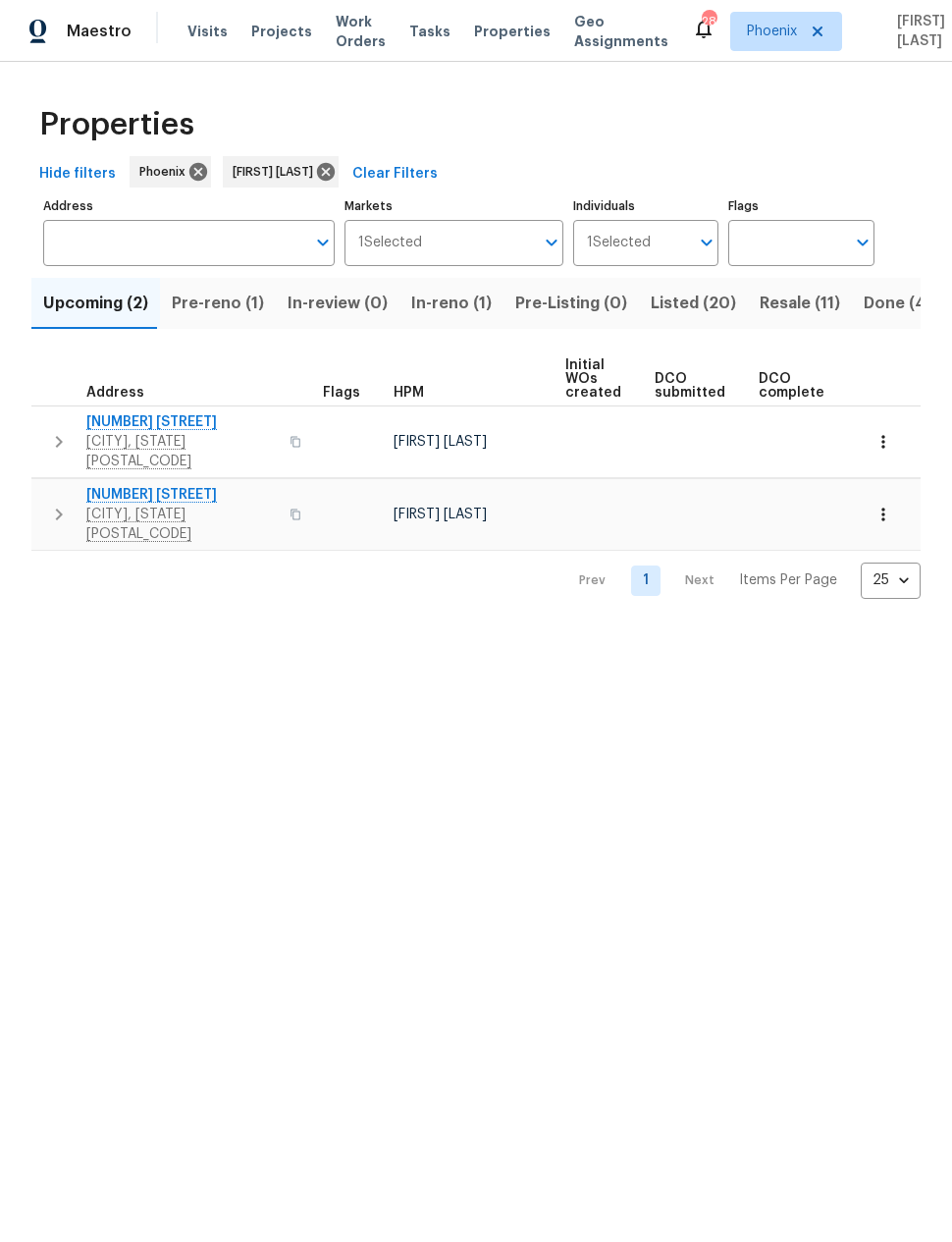 click on "Pre-reno (1)" at bounding box center [218, 303] 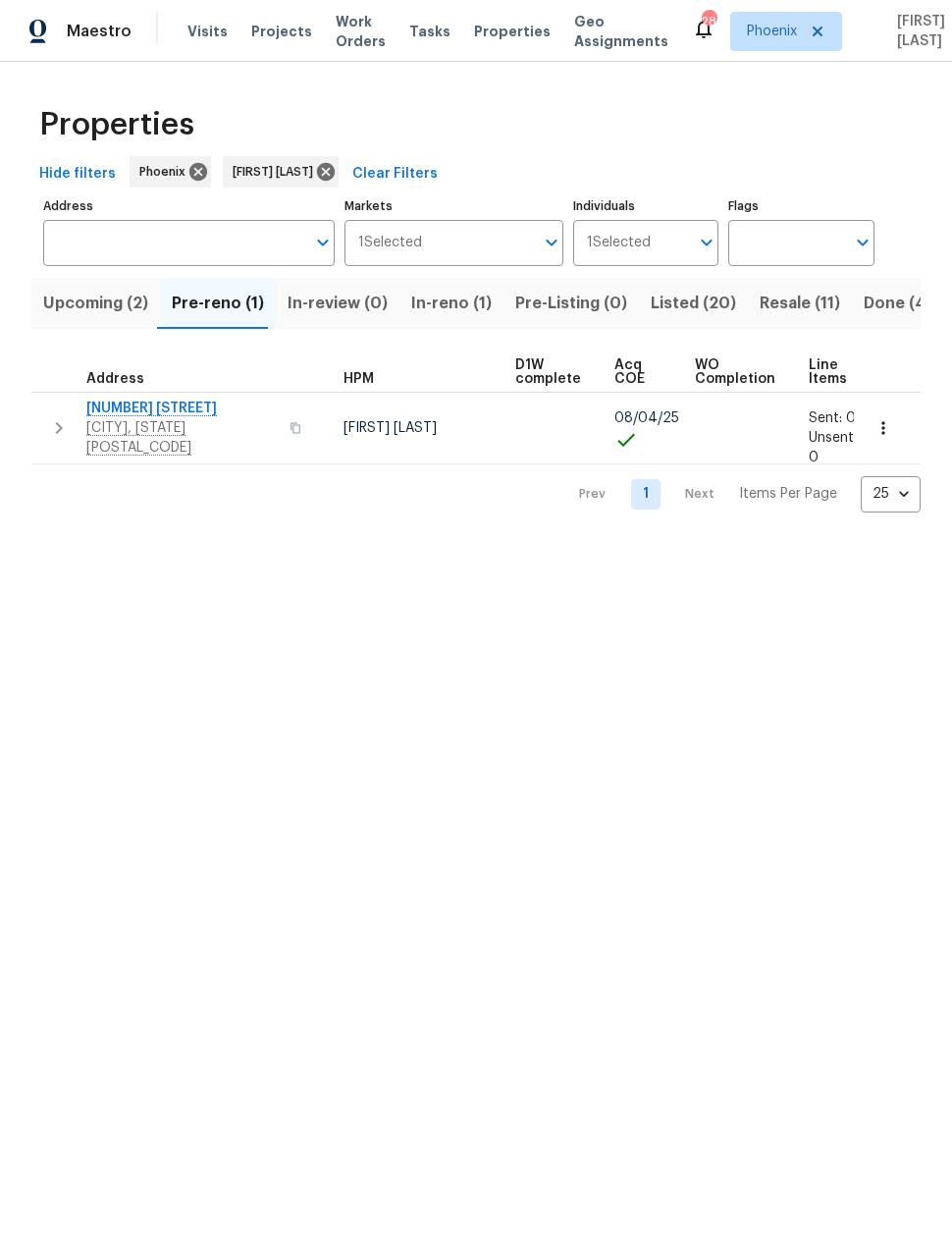 scroll, scrollTop: 0, scrollLeft: 141, axis: horizontal 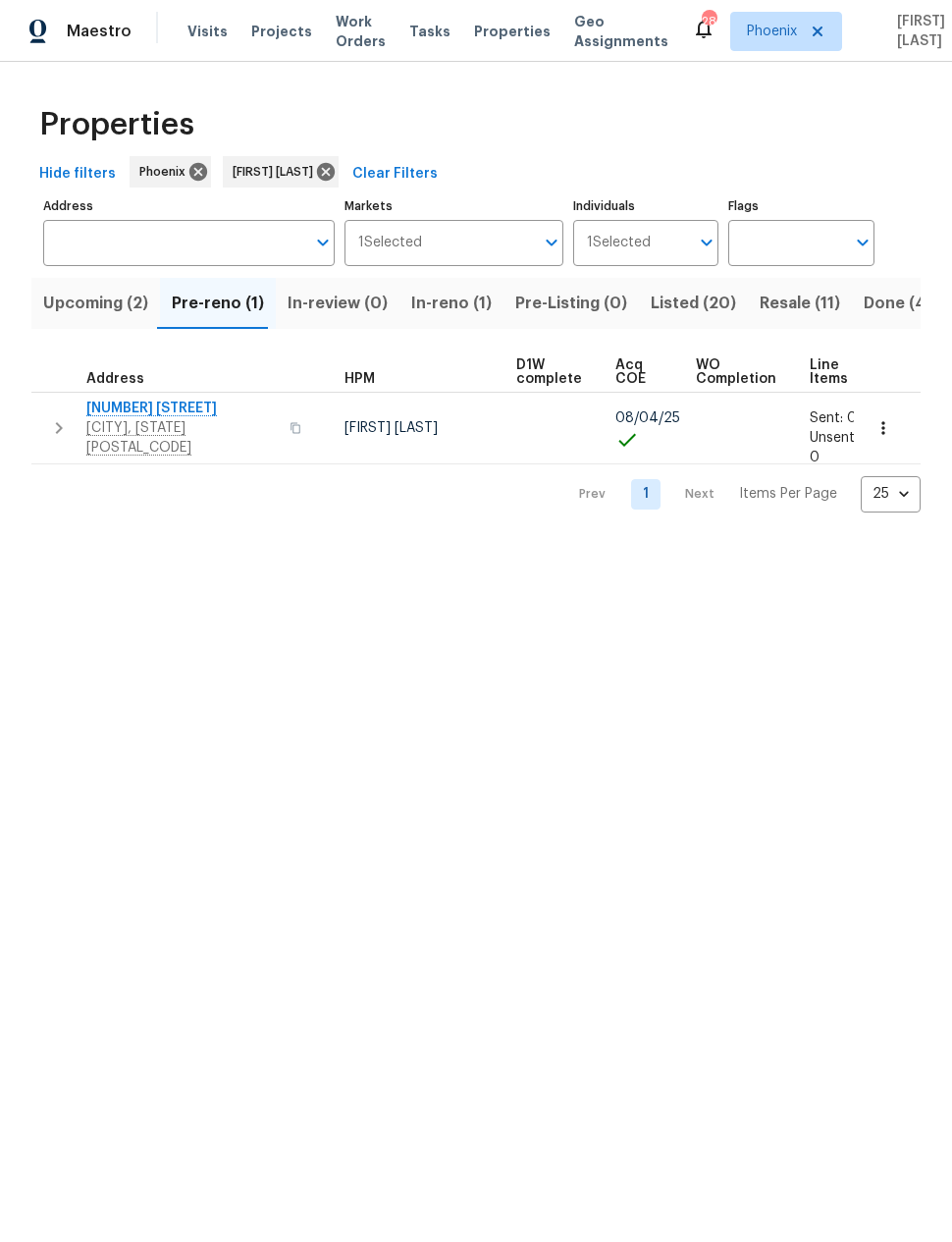 click on "In-review (0)" at bounding box center [338, 303] 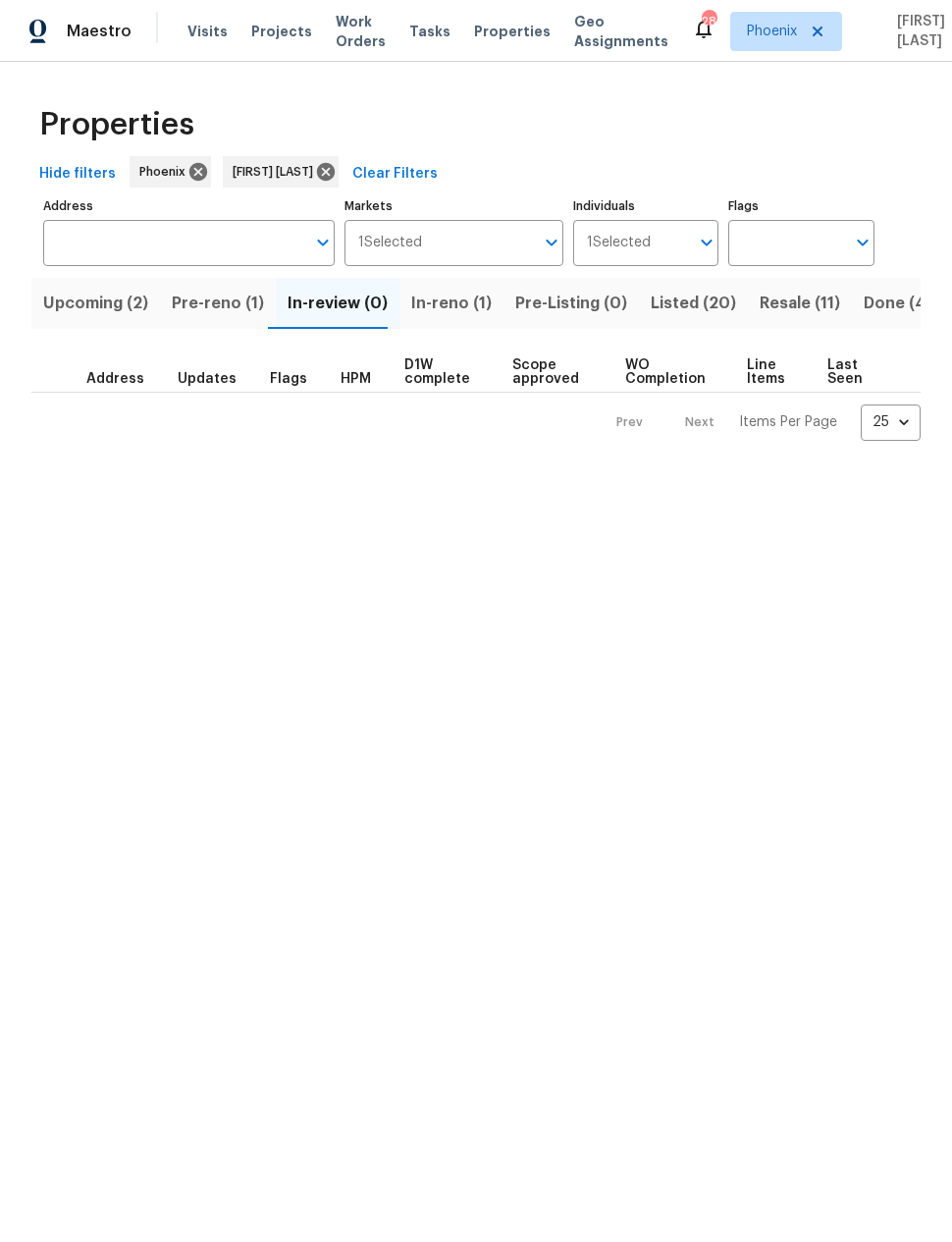 click on "In-reno (1)" at bounding box center [451, 303] 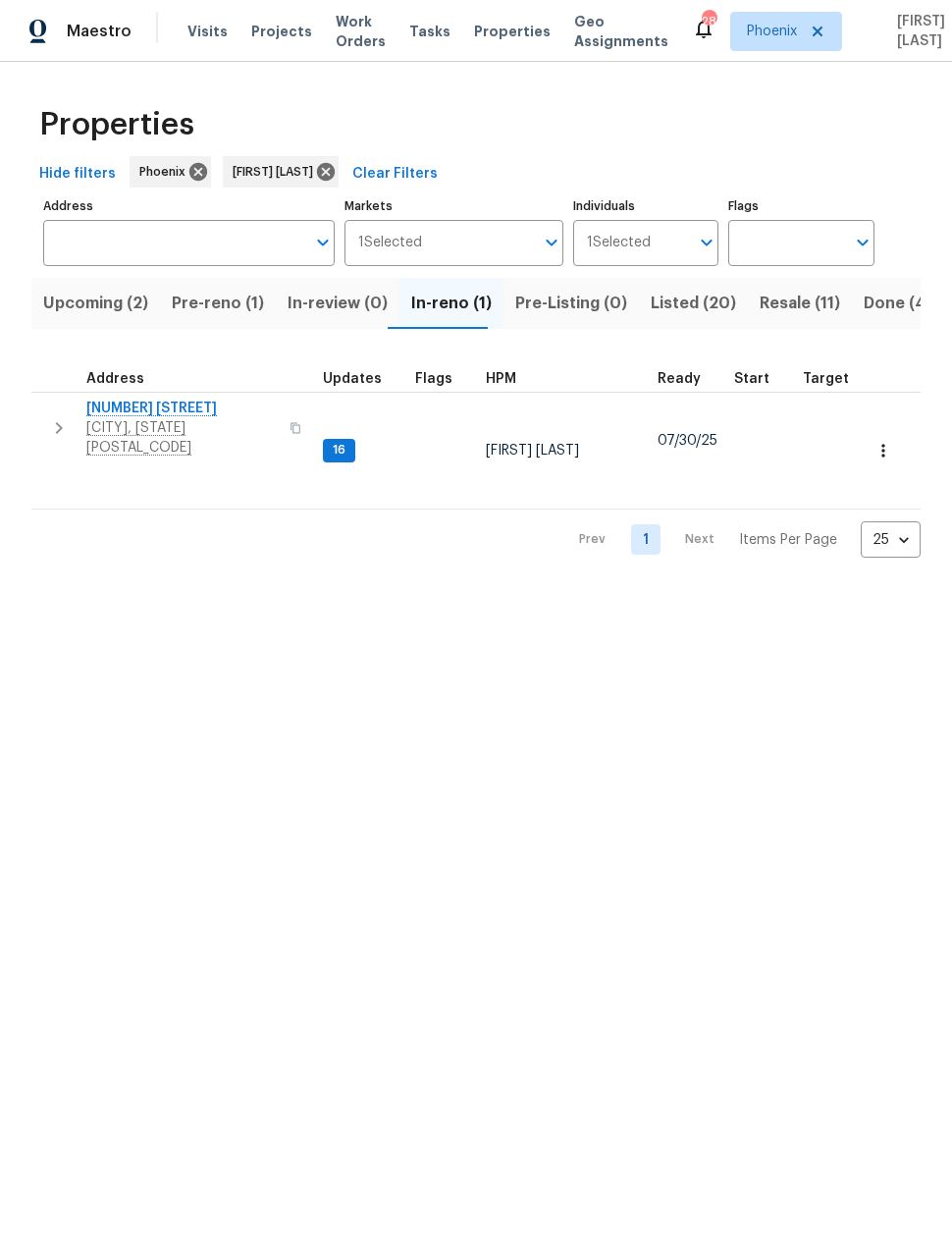 click on "3614 N 64th Dr" at bounding box center [182, 408] 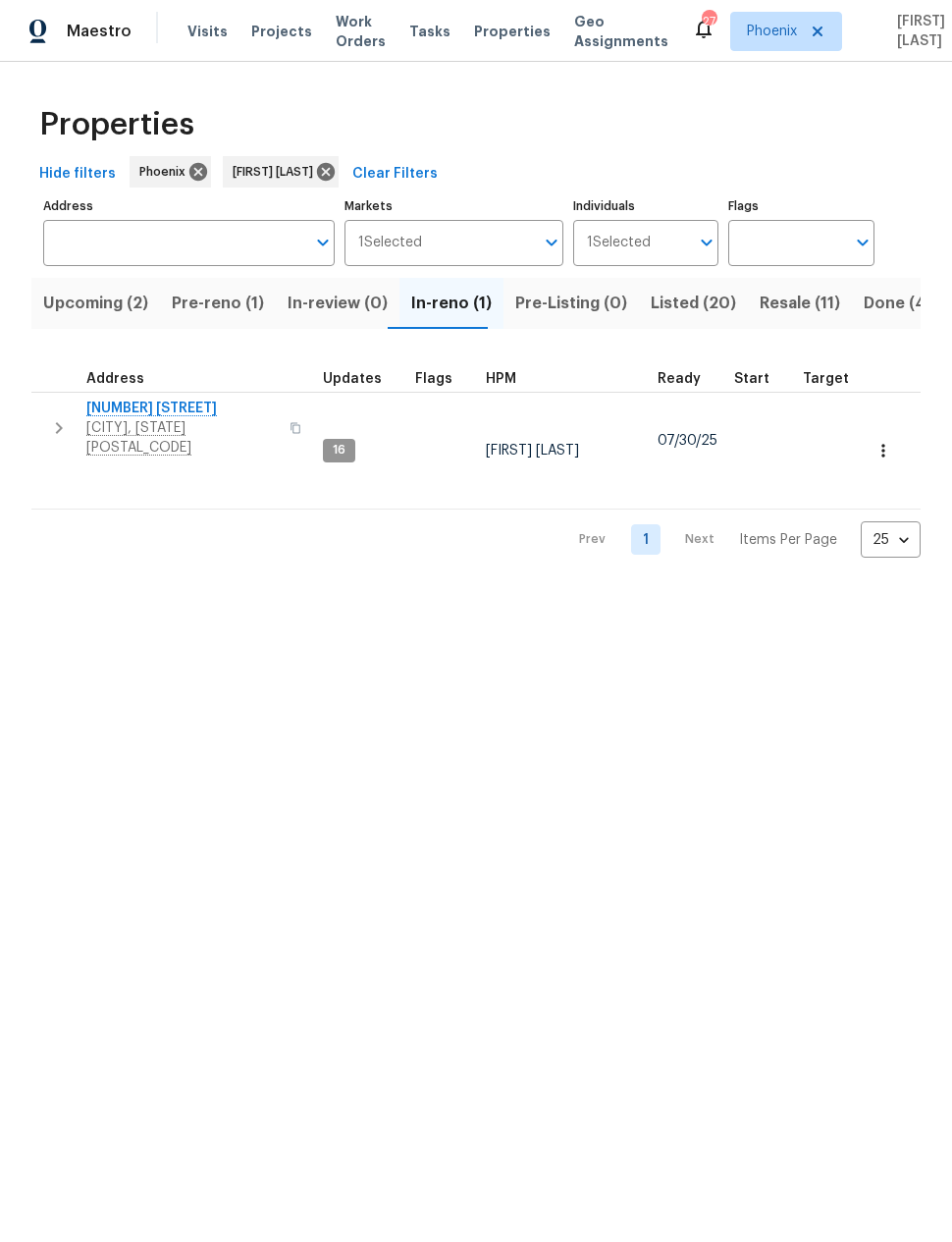 click on "Resale (11)" at bounding box center [800, 303] 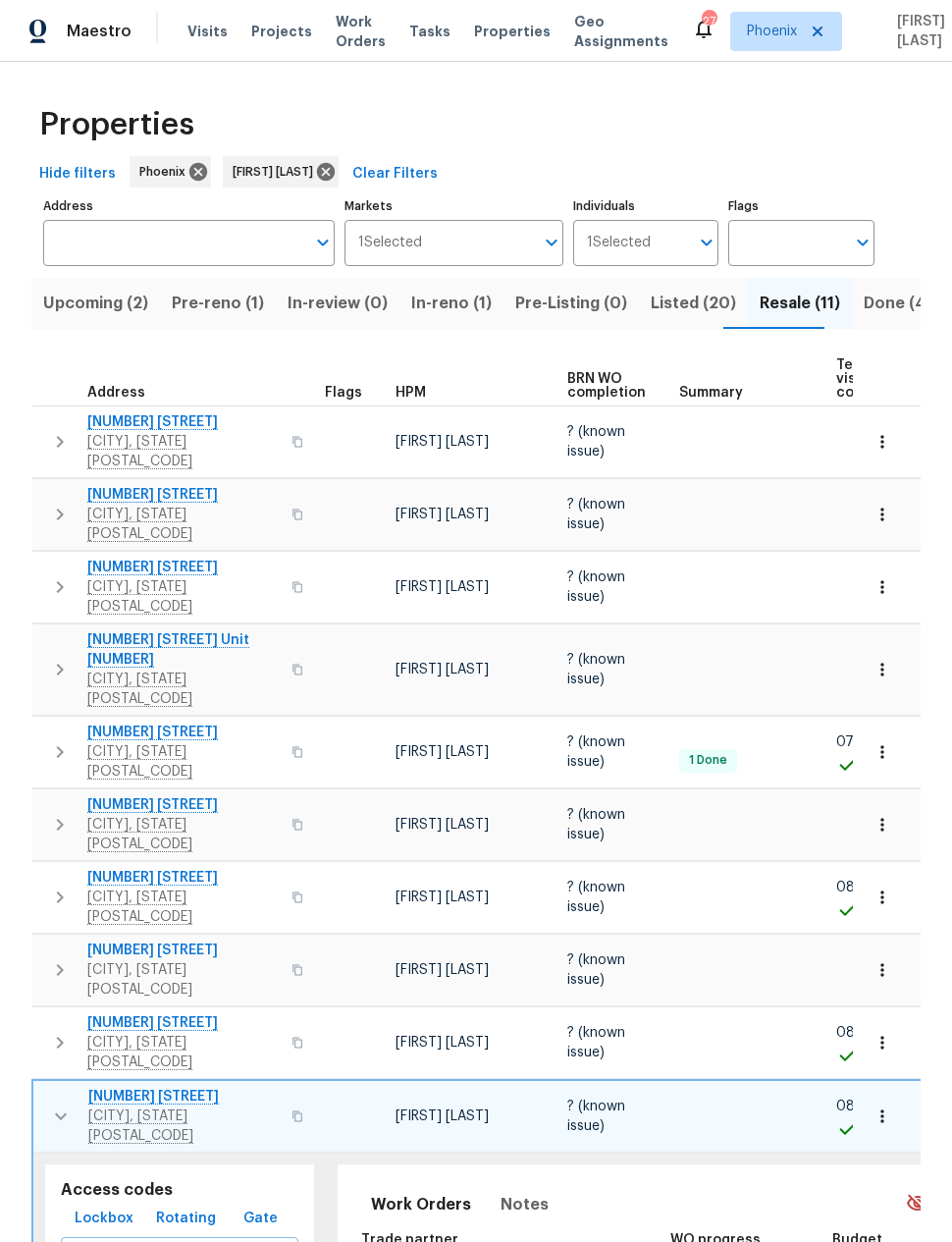 click 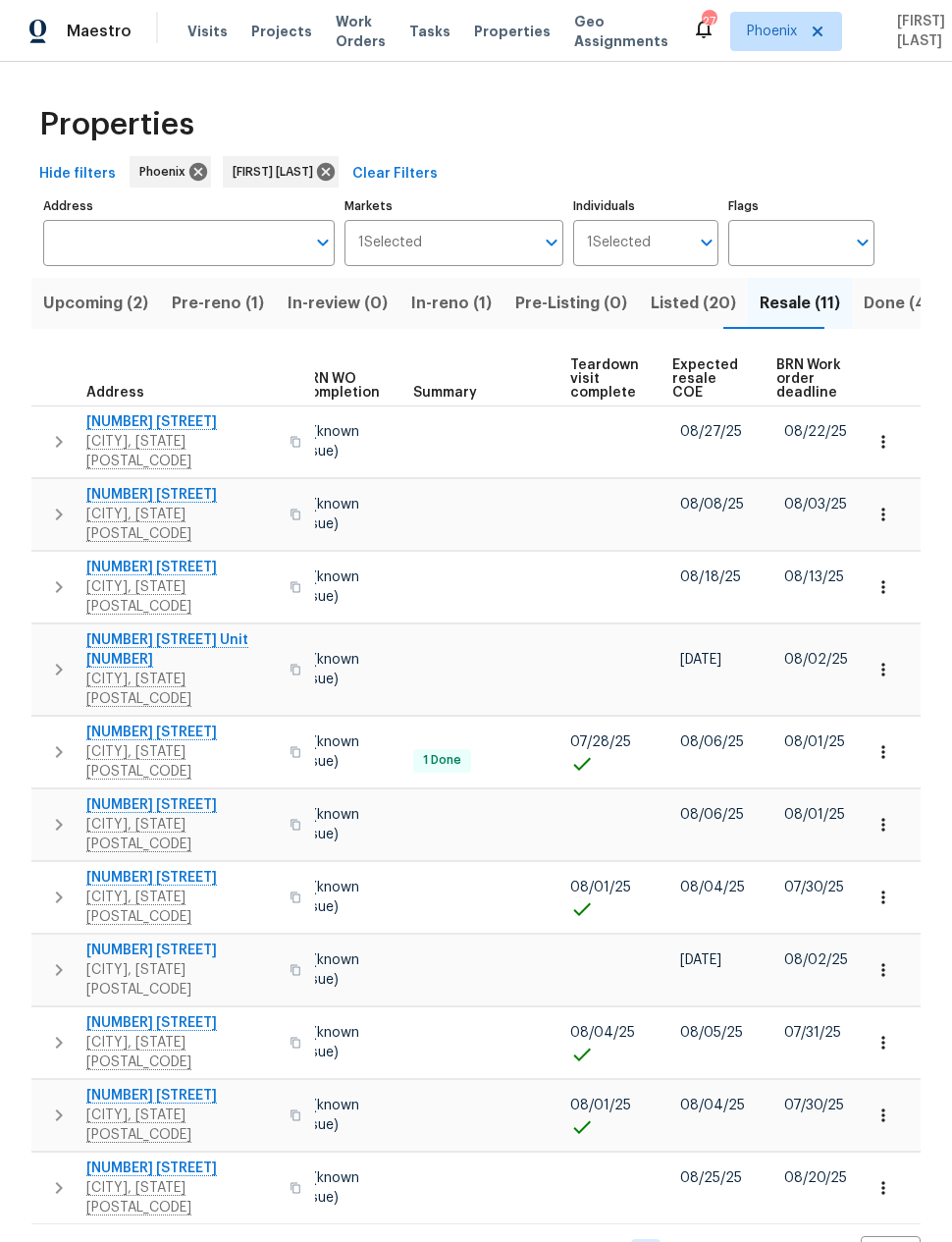 scroll, scrollTop: 0, scrollLeft: 263, axis: horizontal 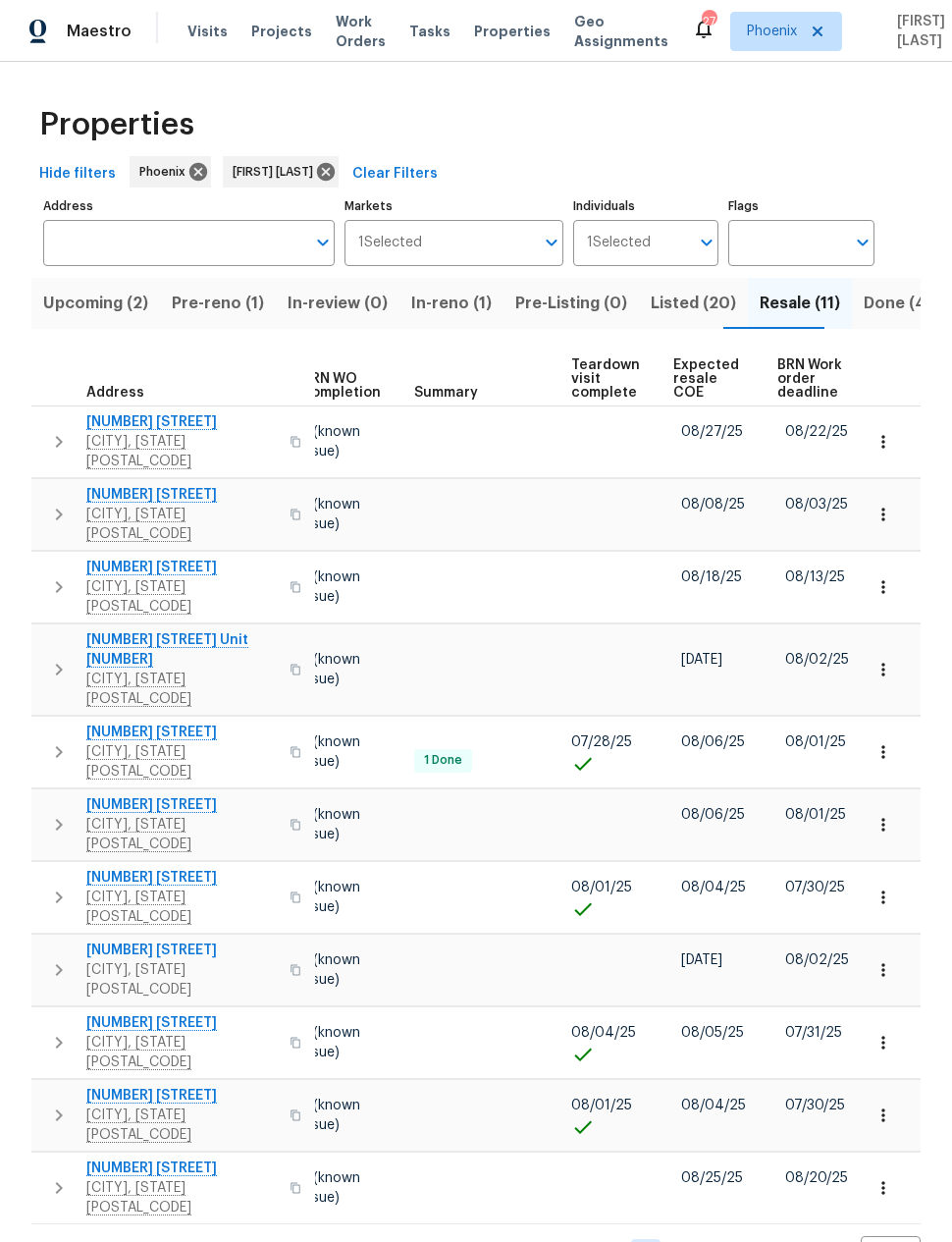 click on "Expected resale COE" at bounding box center (709, 379) 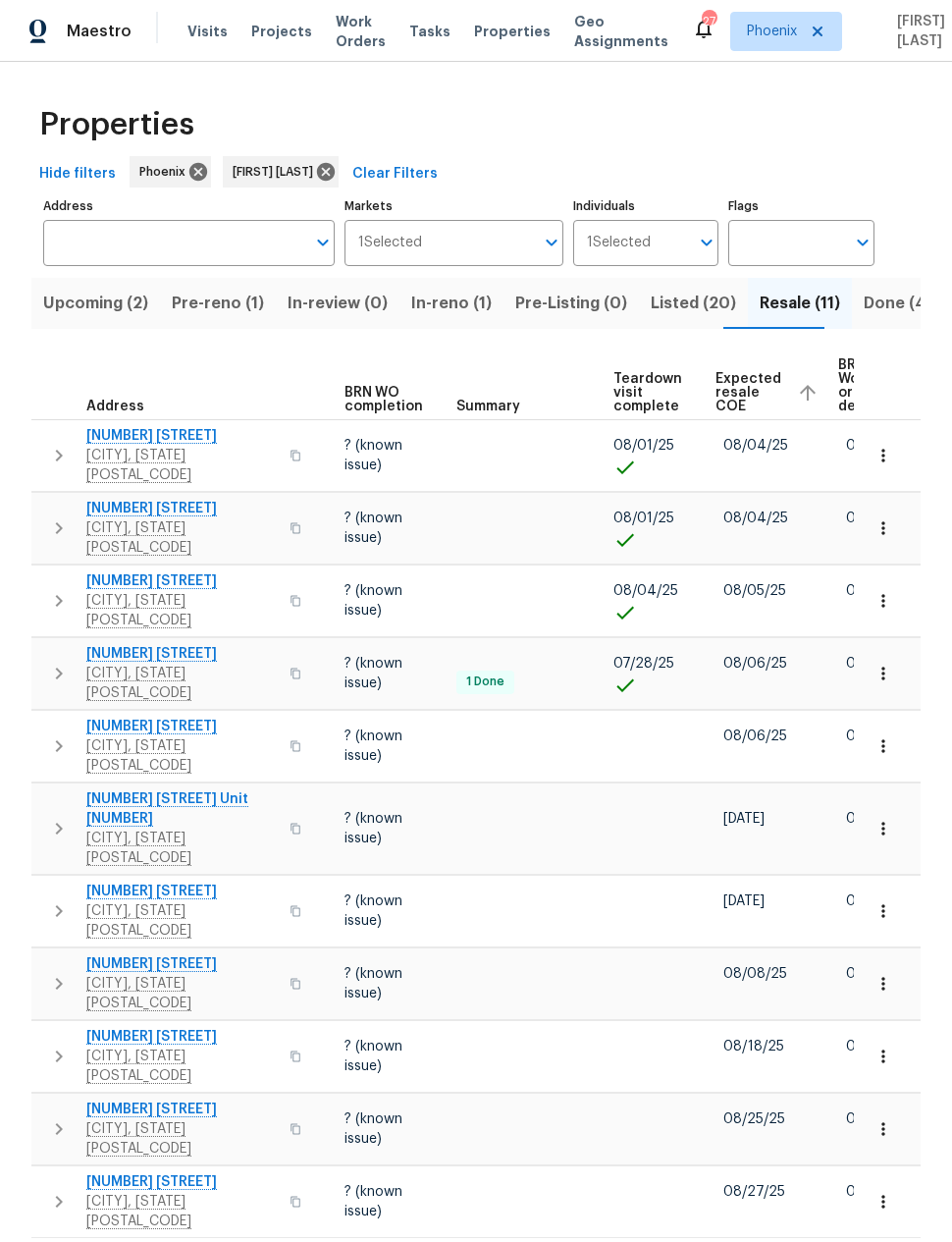 scroll, scrollTop: 0, scrollLeft: 220, axis: horizontal 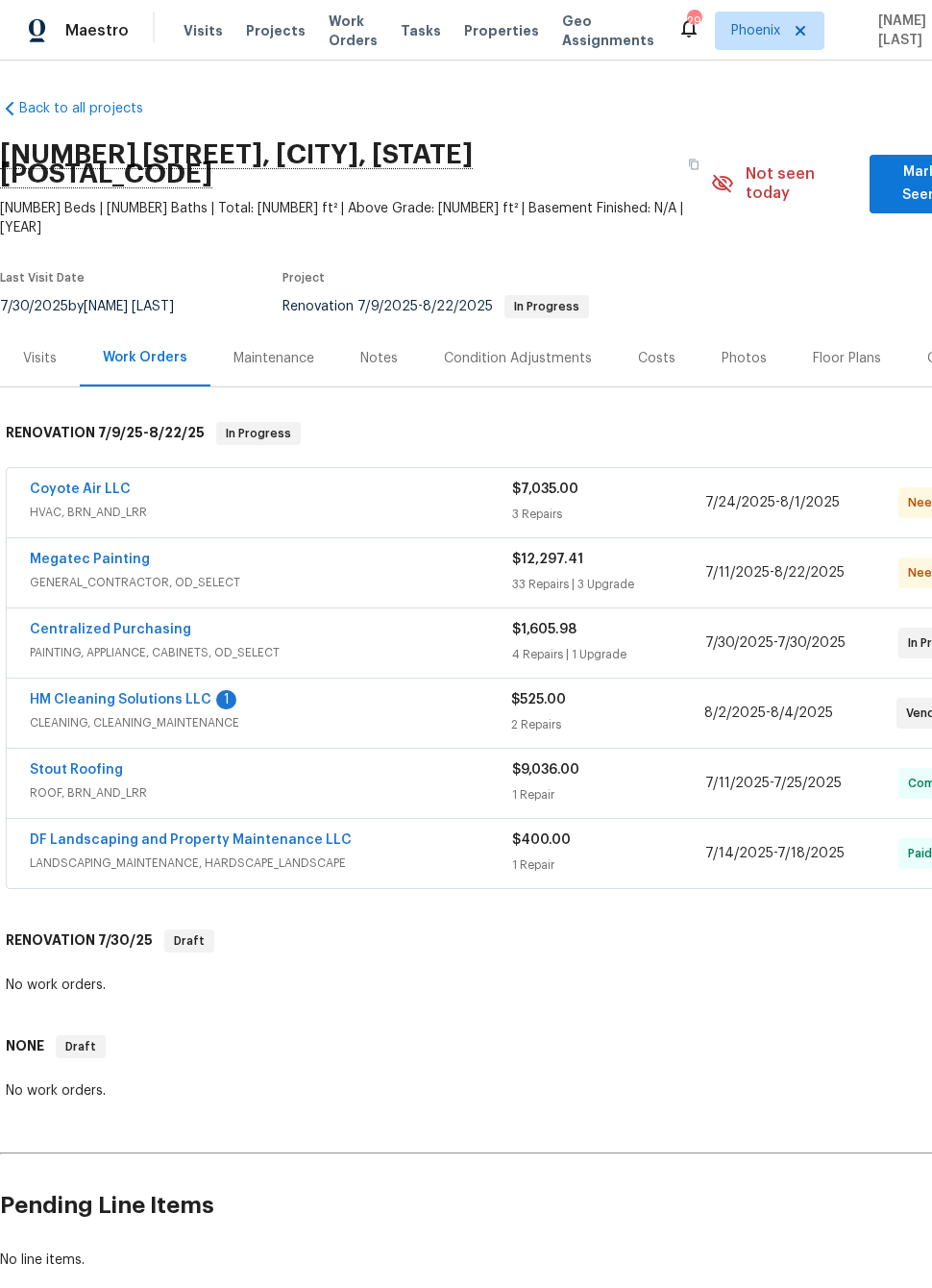 click on "HM Cleaning Solutions LLC" at bounding box center [120, 700] 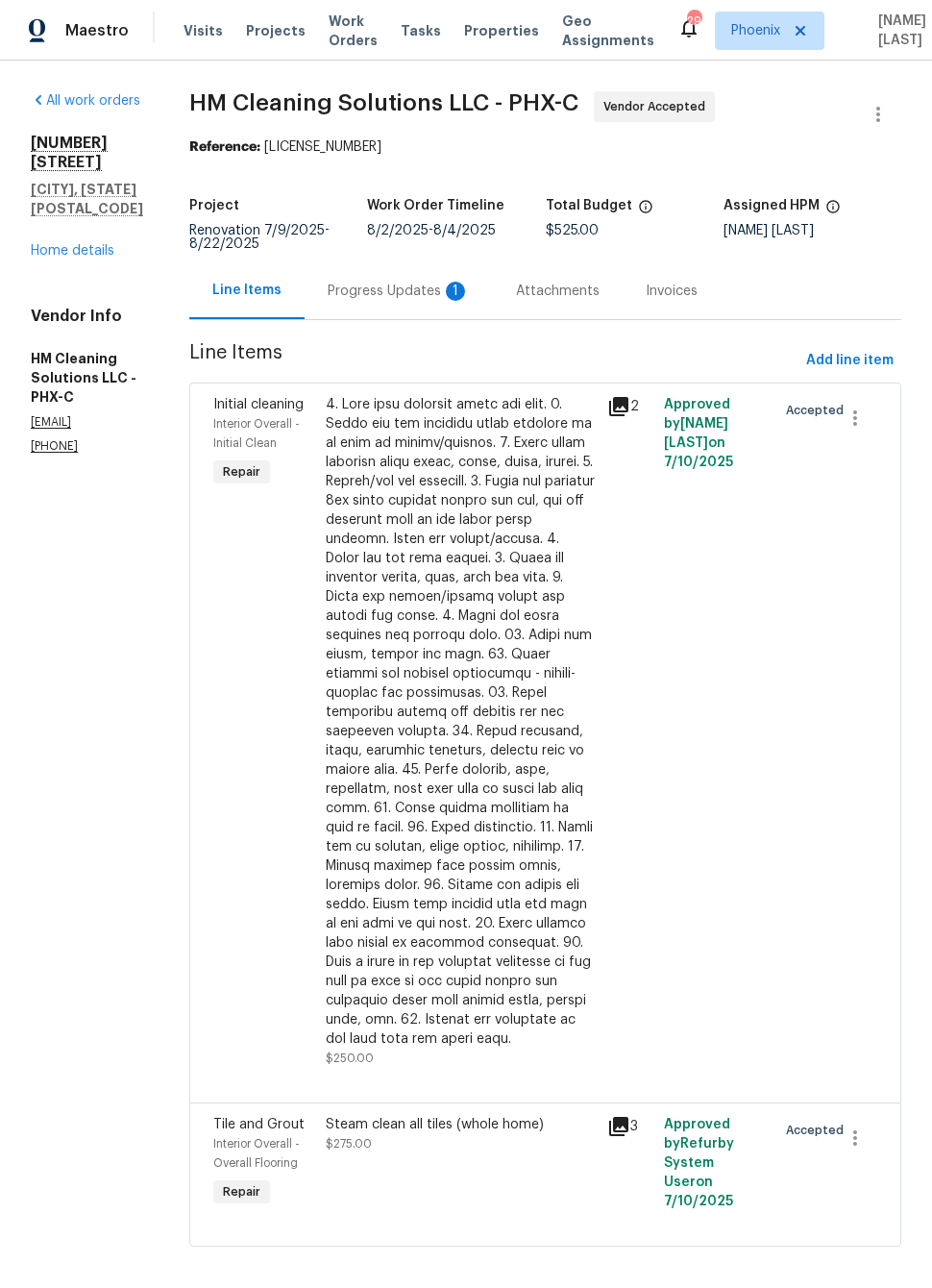 click on "Progress Updates 1" at bounding box center [399, 291] 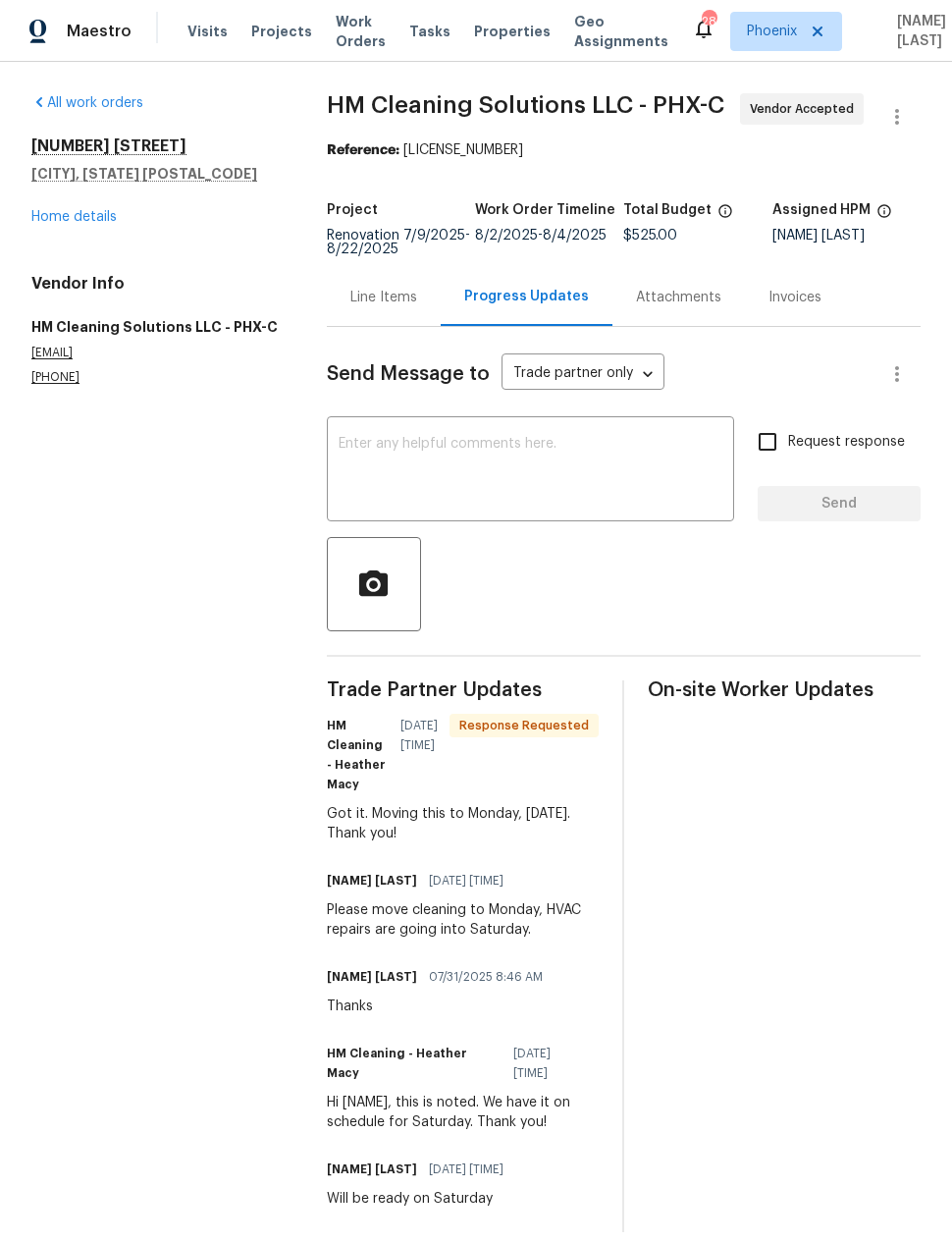 click on "Home details" at bounding box center (74, 217) 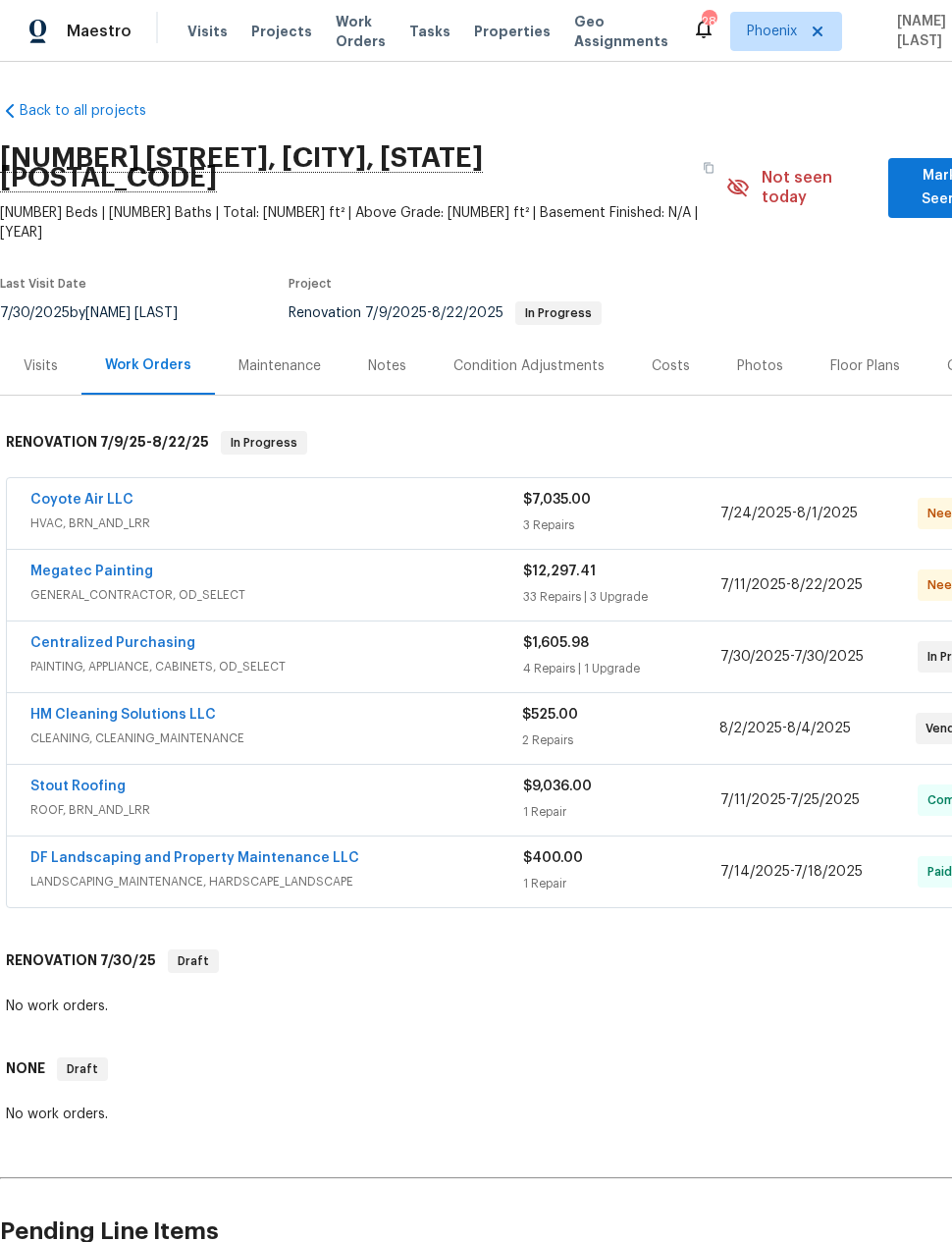 click on "Visits" at bounding box center [40, 366] 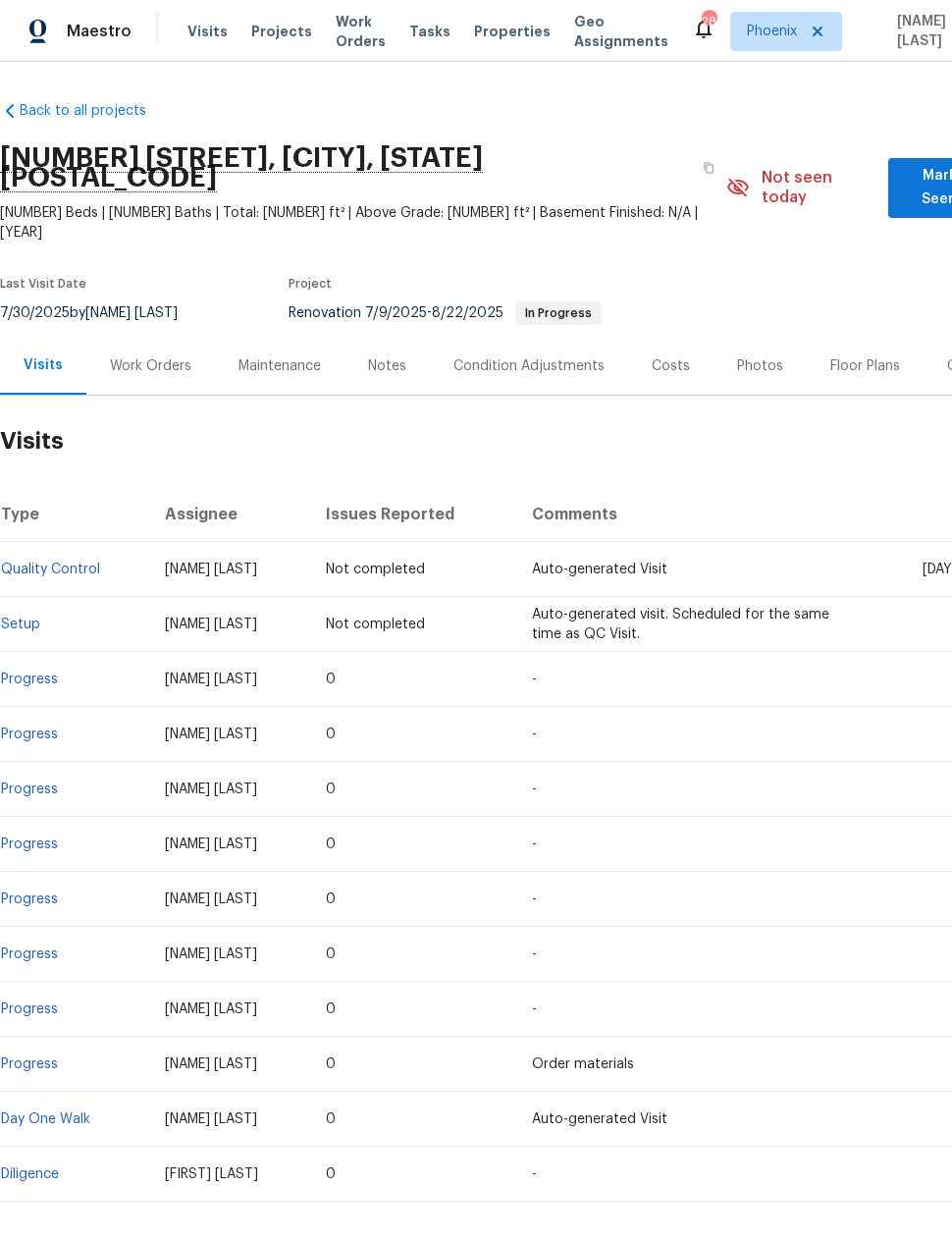 scroll, scrollTop: 0, scrollLeft: 0, axis: both 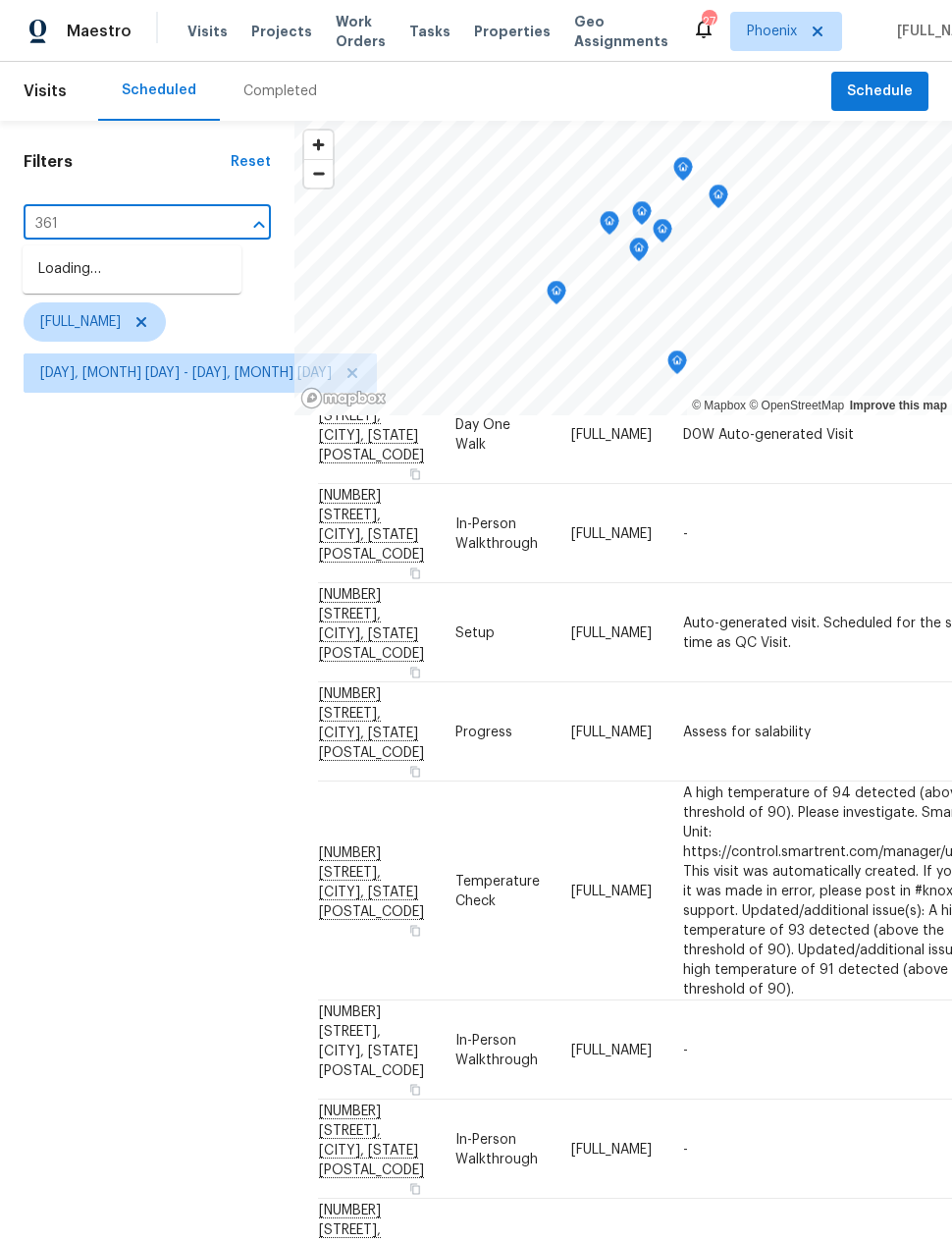 type on "[NUMBER]" 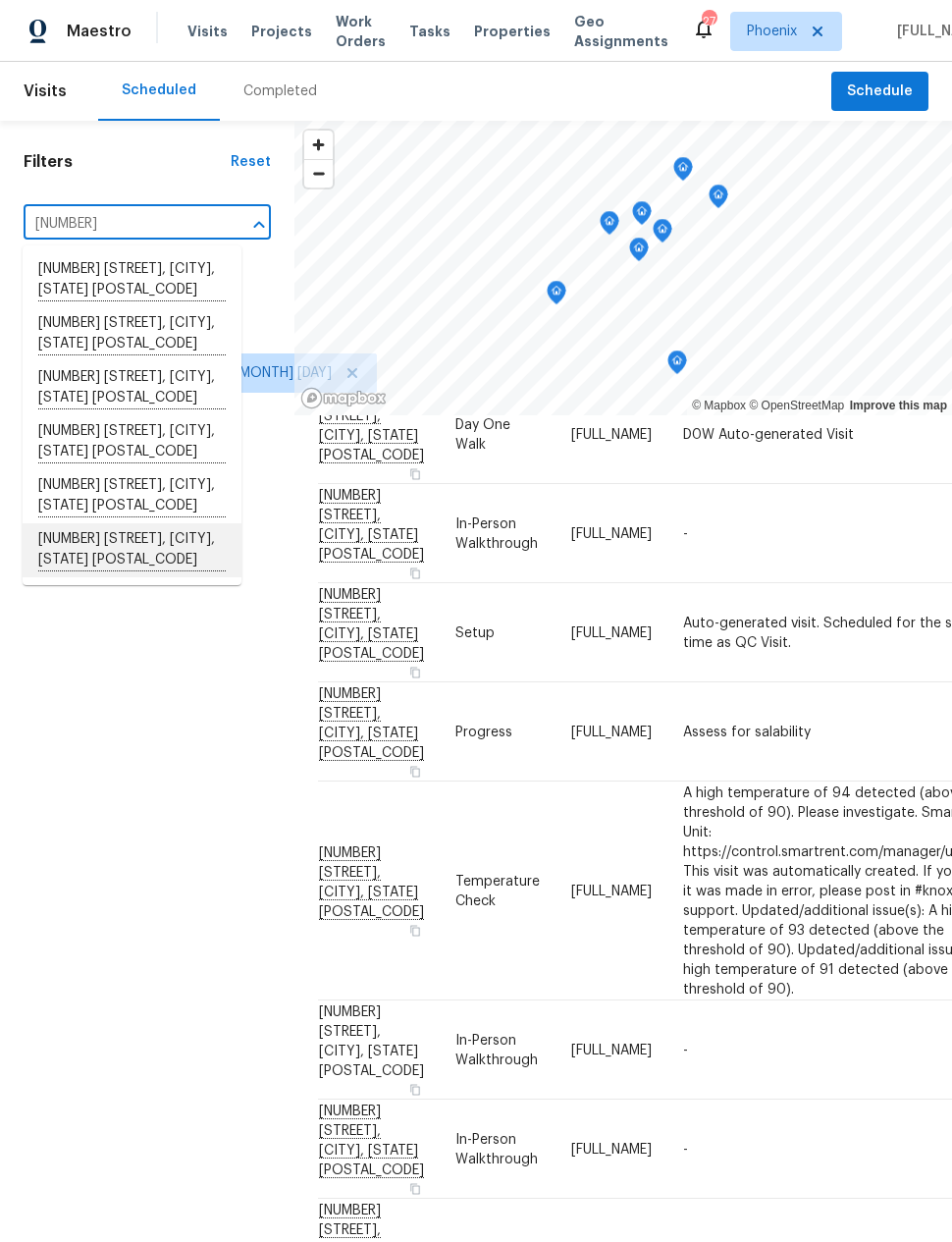 click on "[NUMBER] [STREET], [CITY], [STATE] [POSTAL_CODE]" at bounding box center [132, 550] 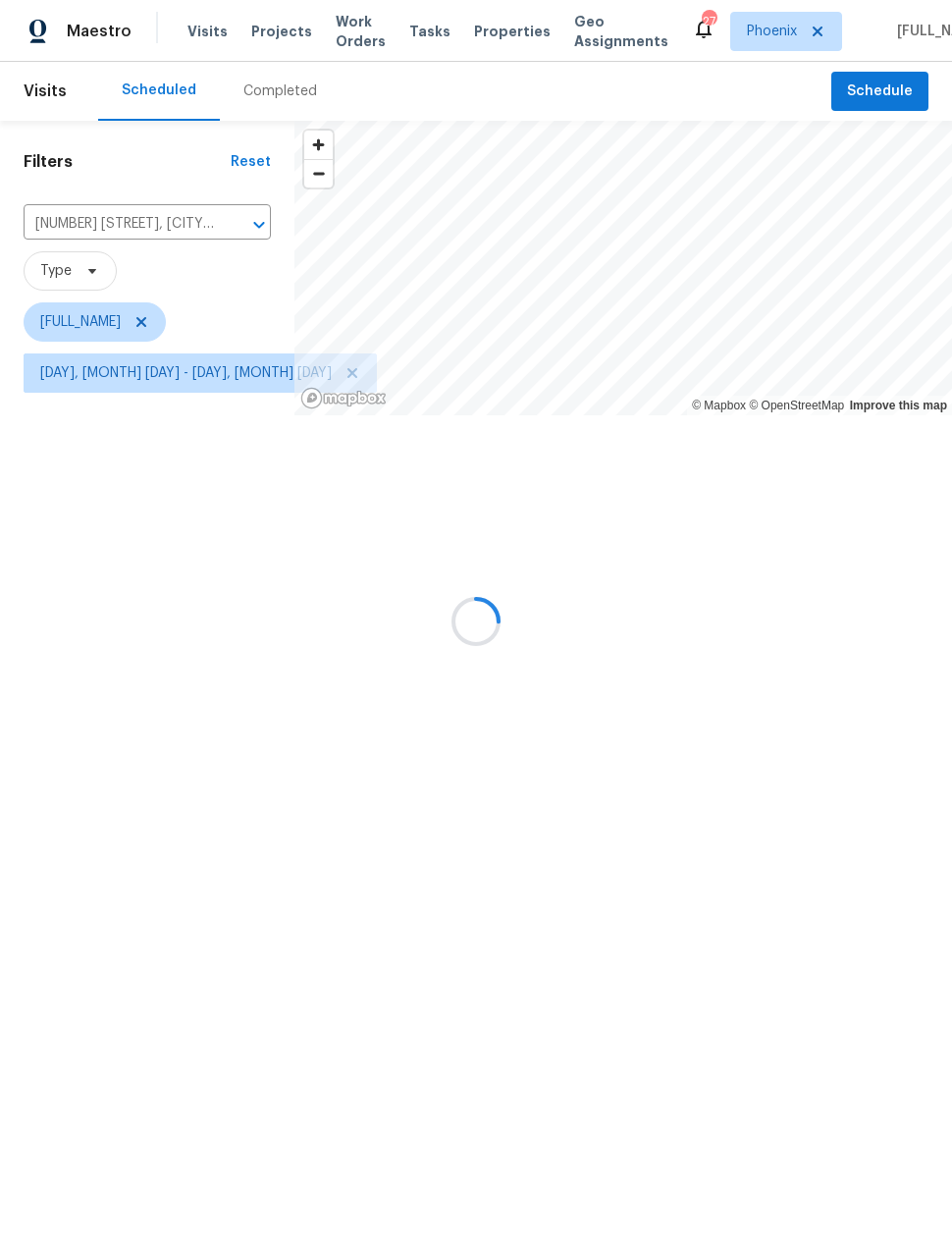 scroll, scrollTop: 0, scrollLeft: 0, axis: both 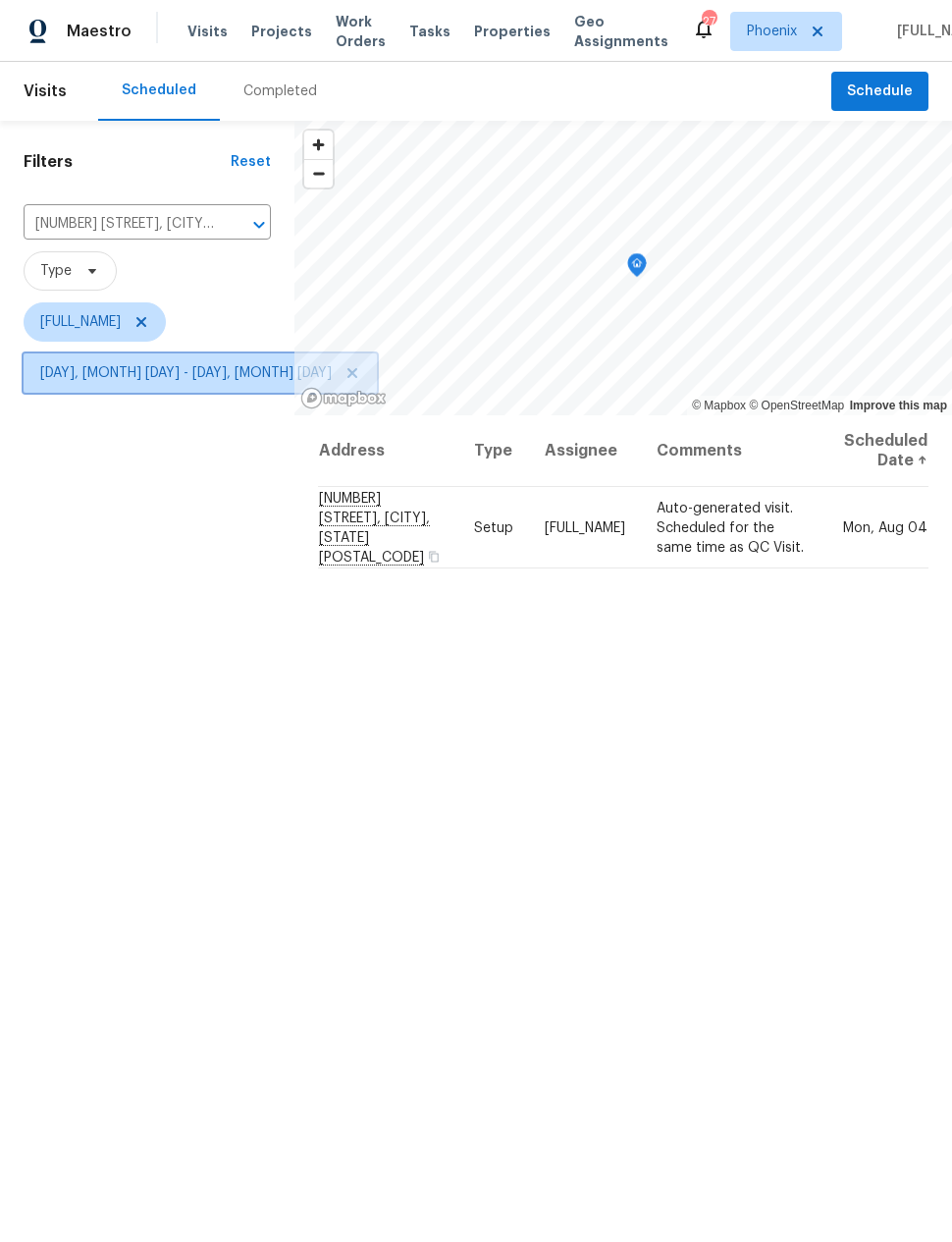 click 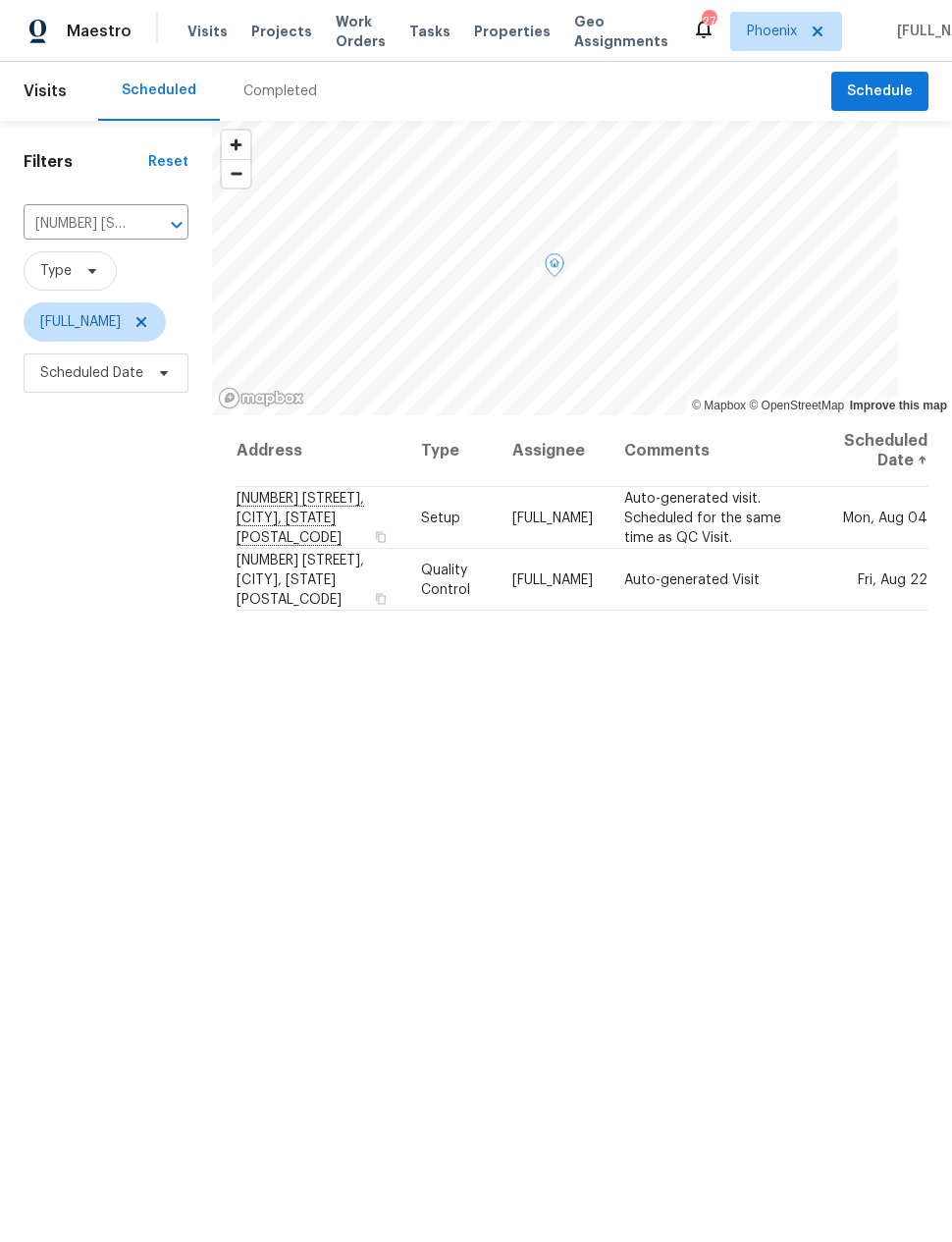 click 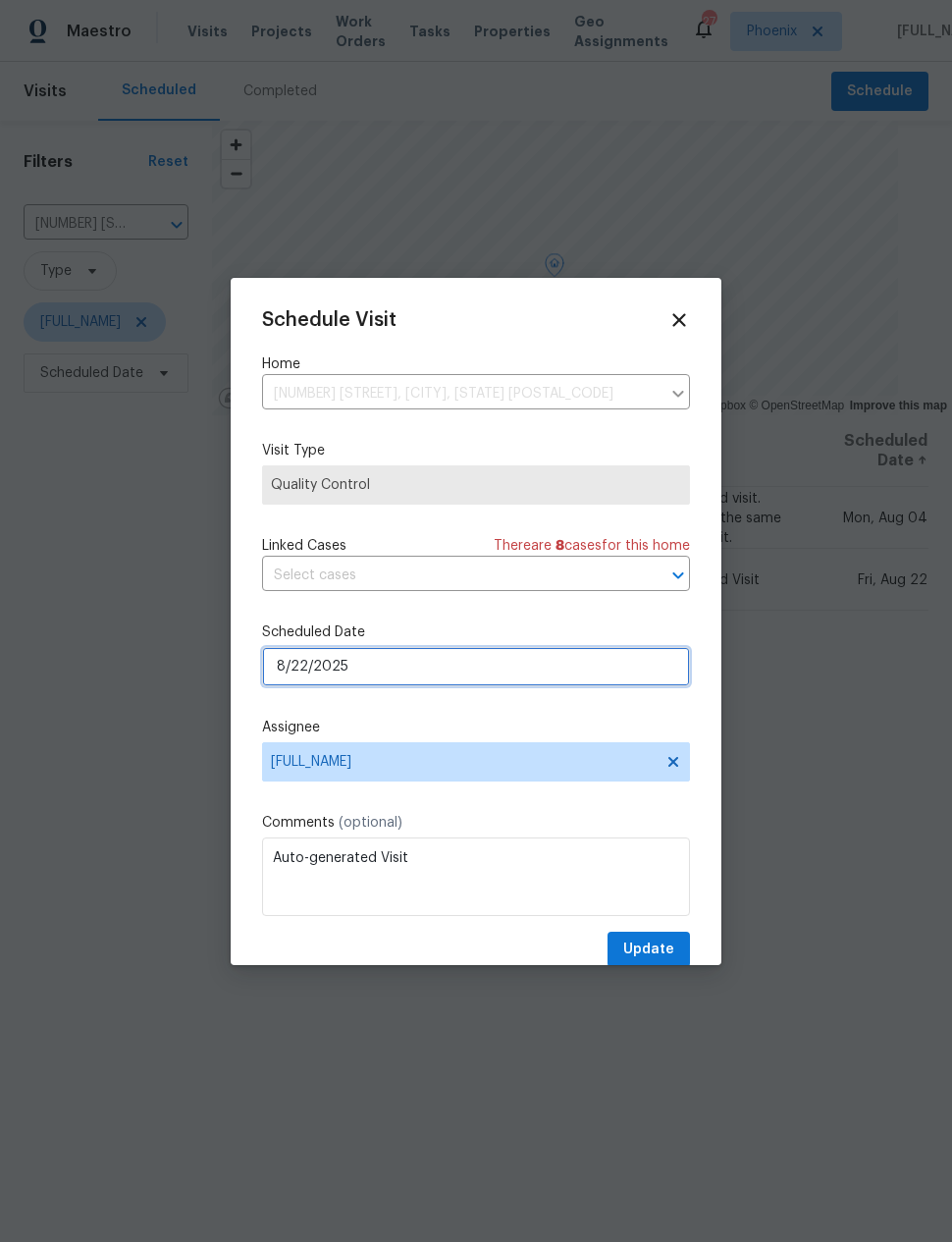 click on "8/22/2025" at bounding box center [476, 667] 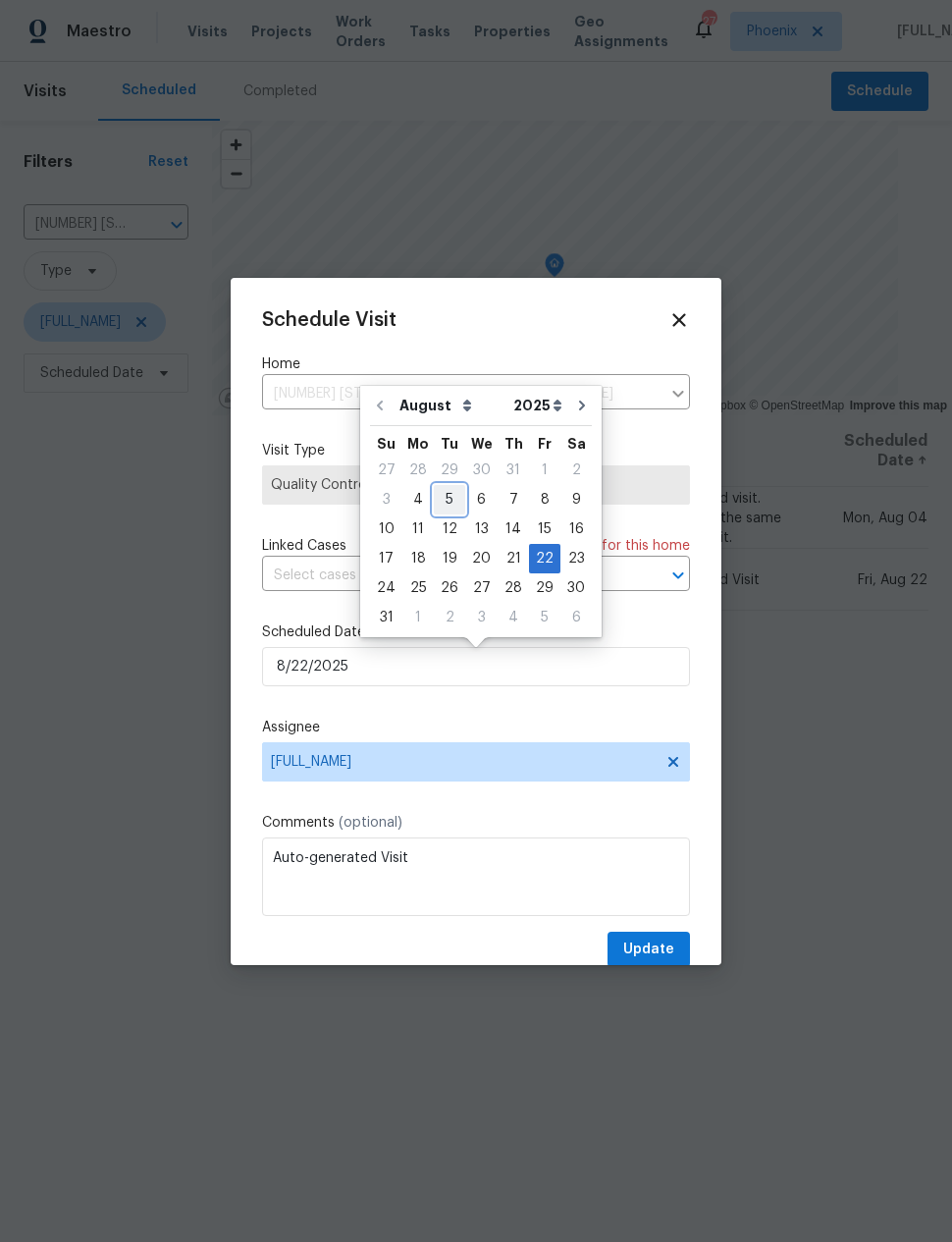 click on "5" at bounding box center [450, 500] 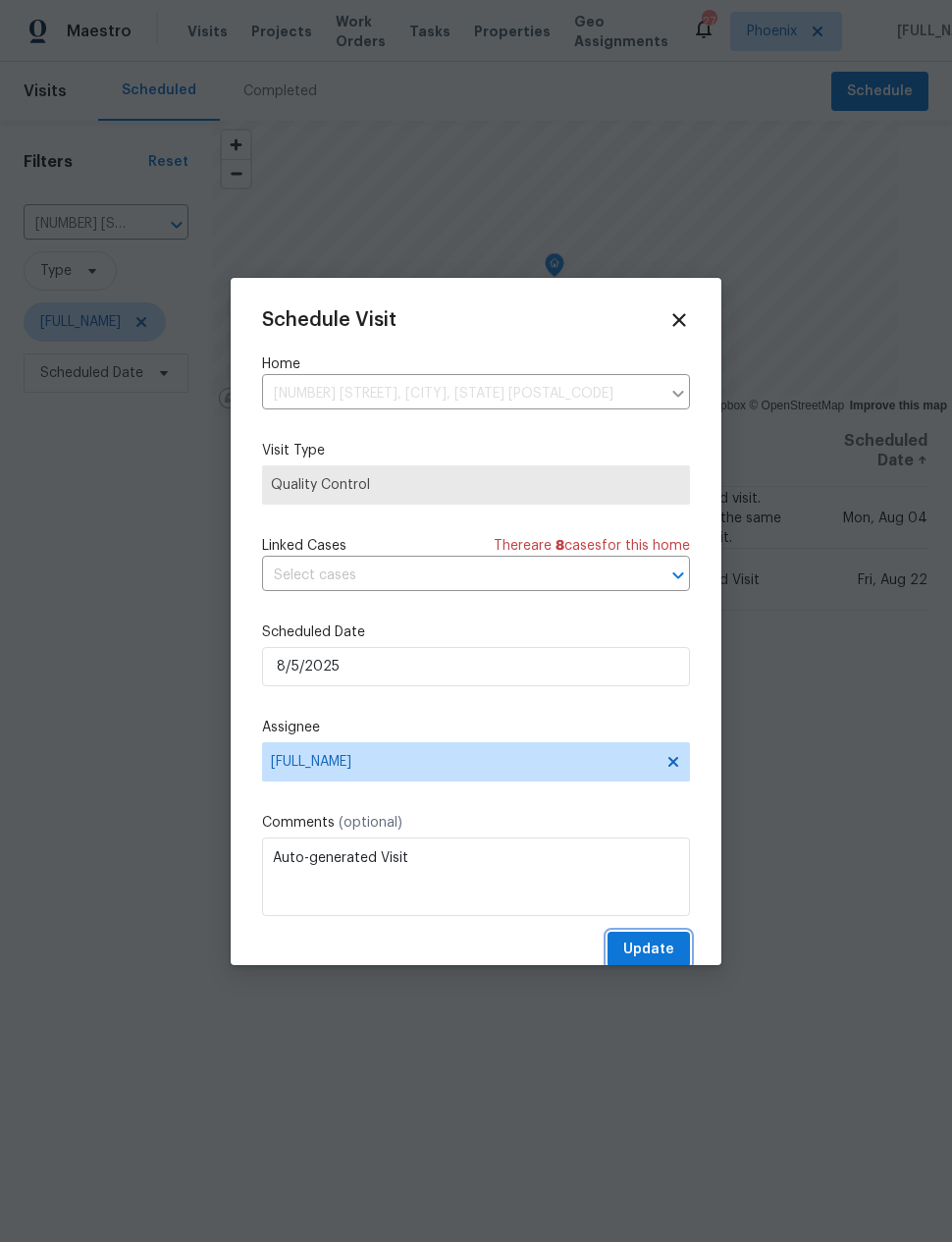 click on "Update" at bounding box center (649, 949) 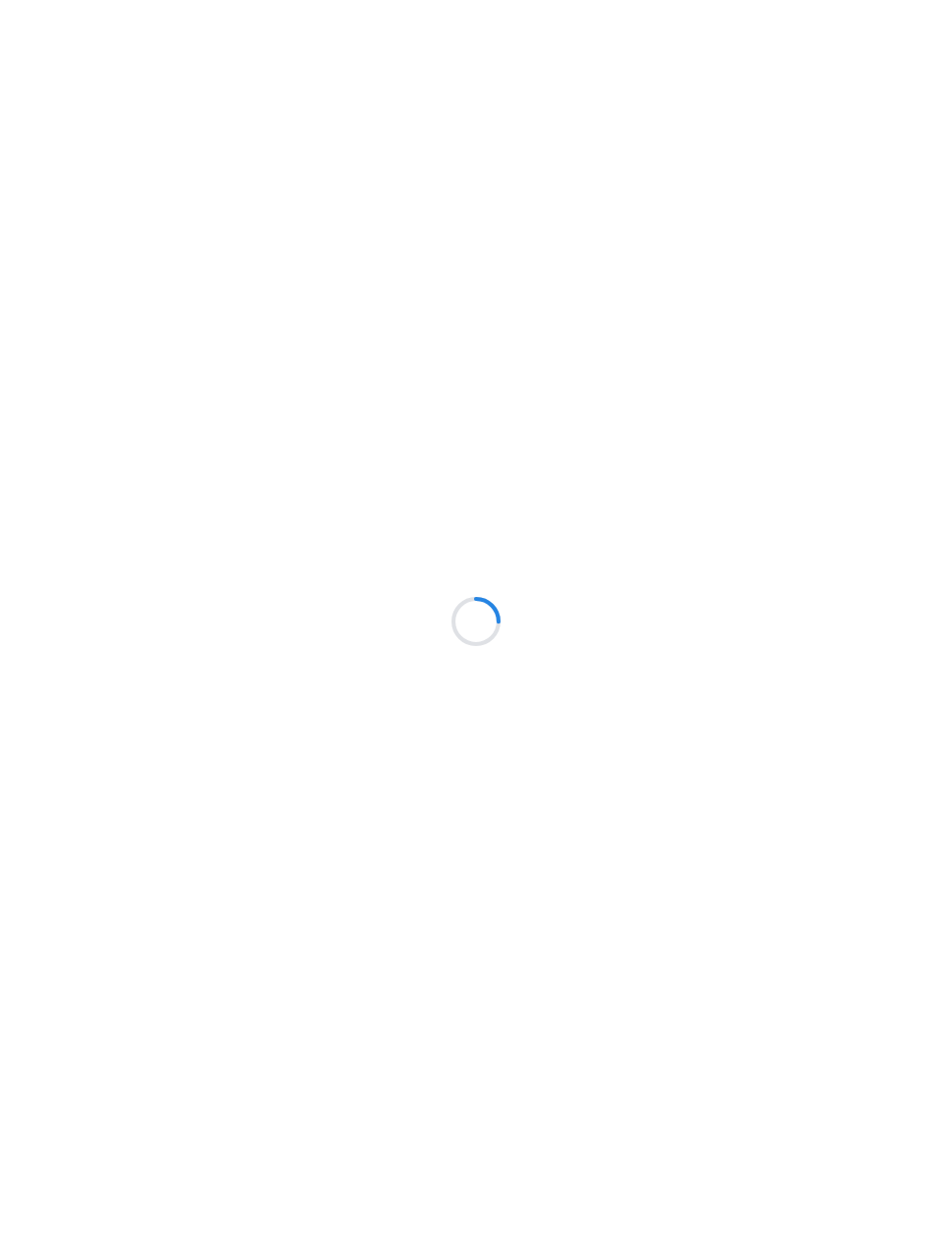 scroll, scrollTop: 0, scrollLeft: 0, axis: both 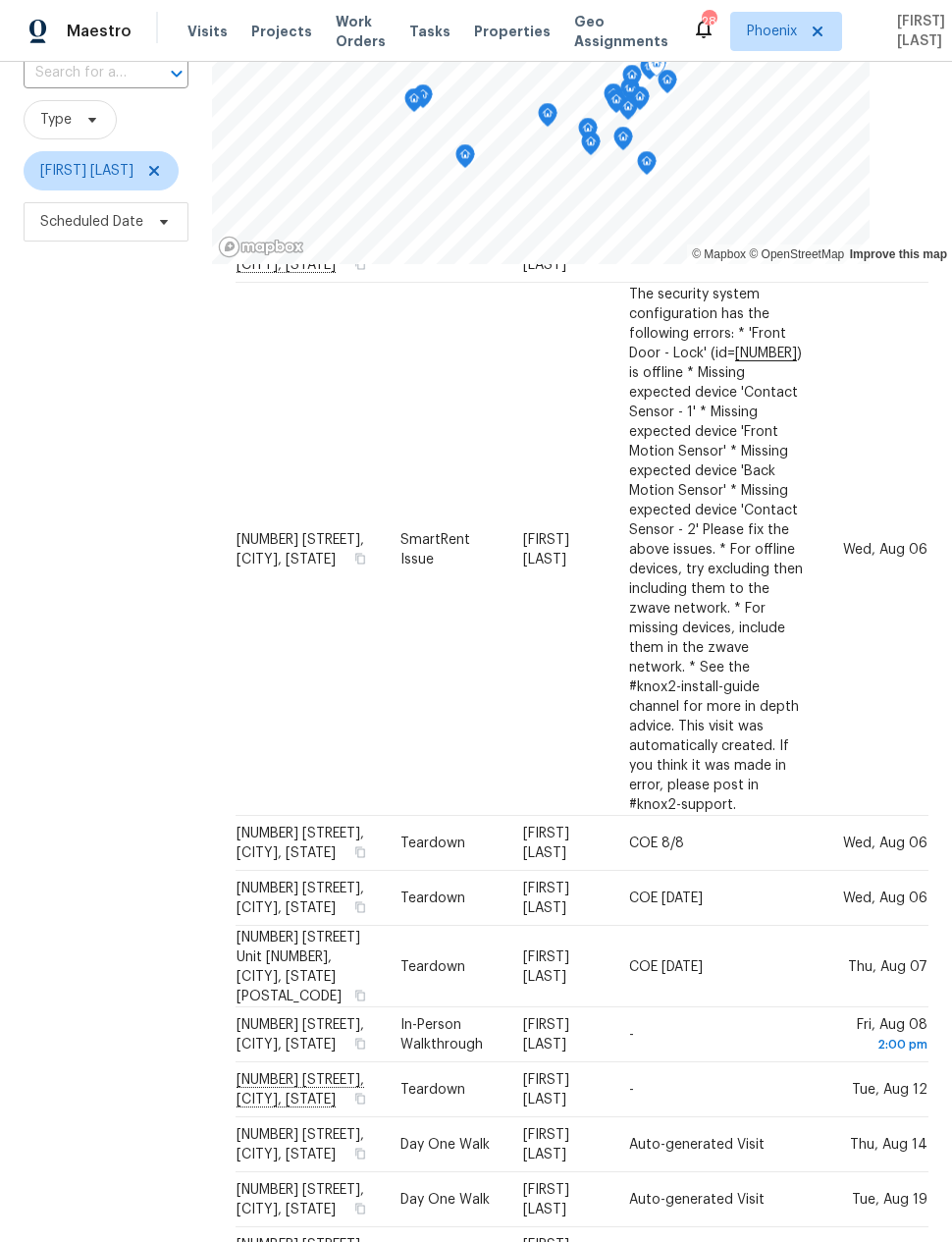 click 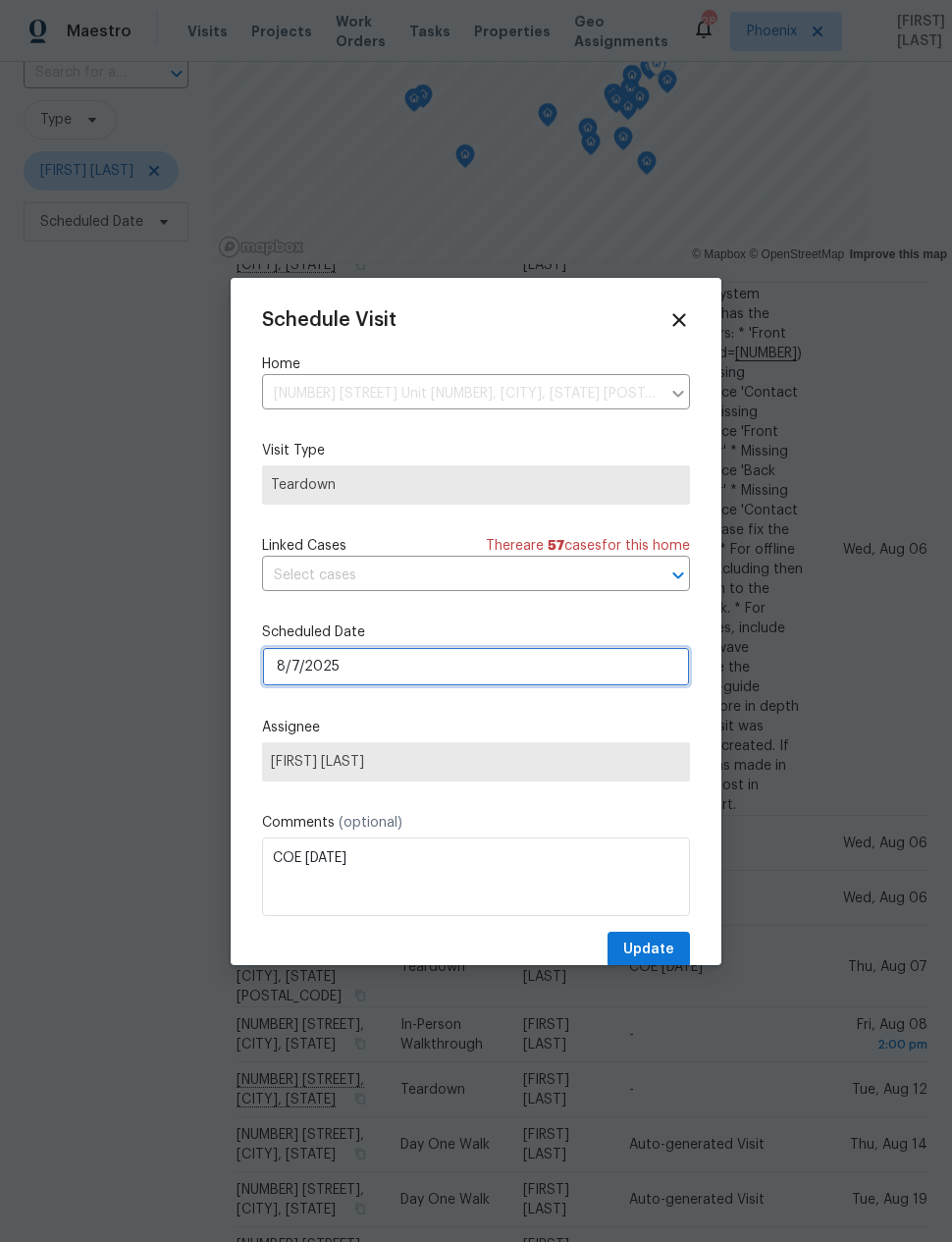 click on "8/7/2025" at bounding box center (476, 667) 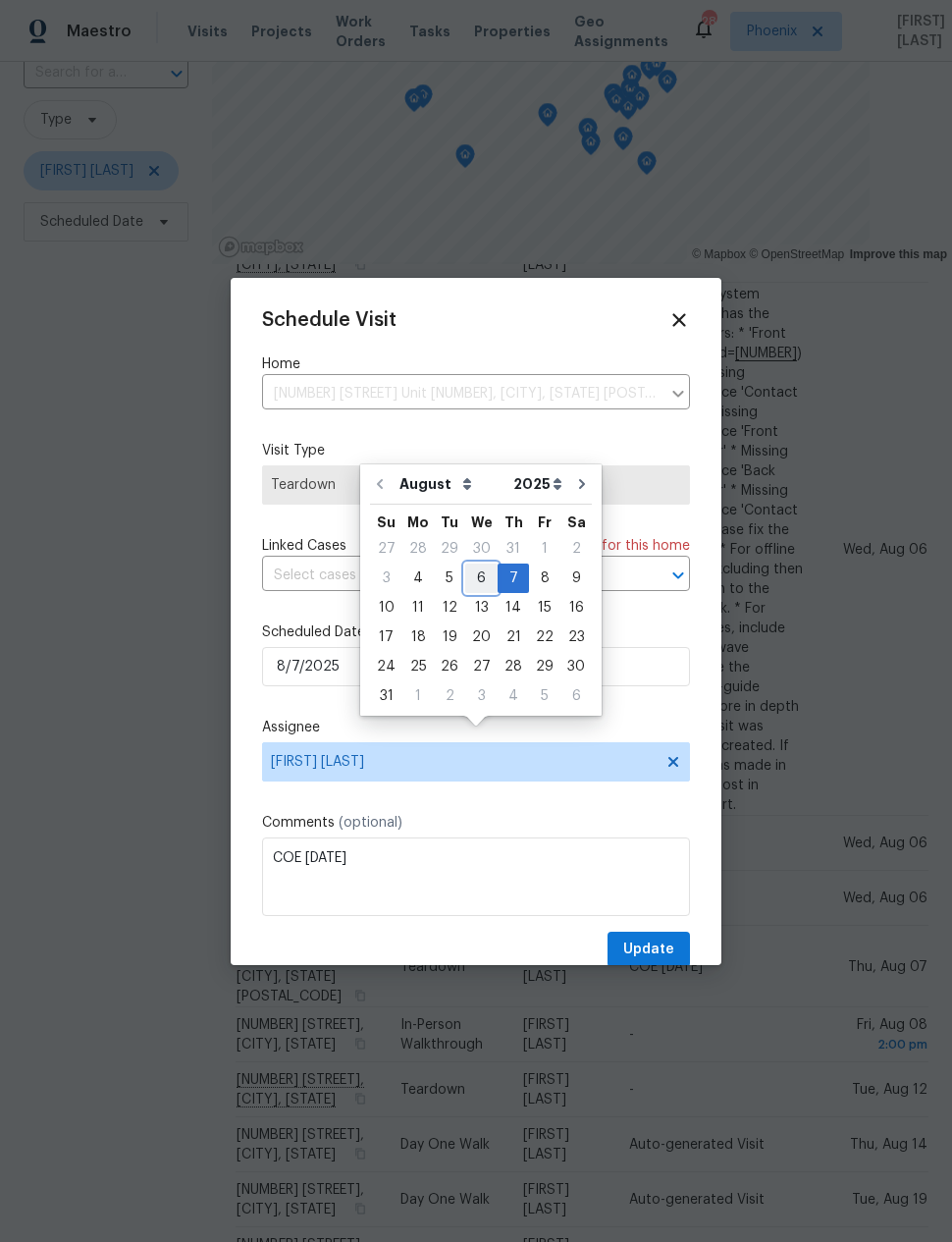click on "6" at bounding box center (481, 578) 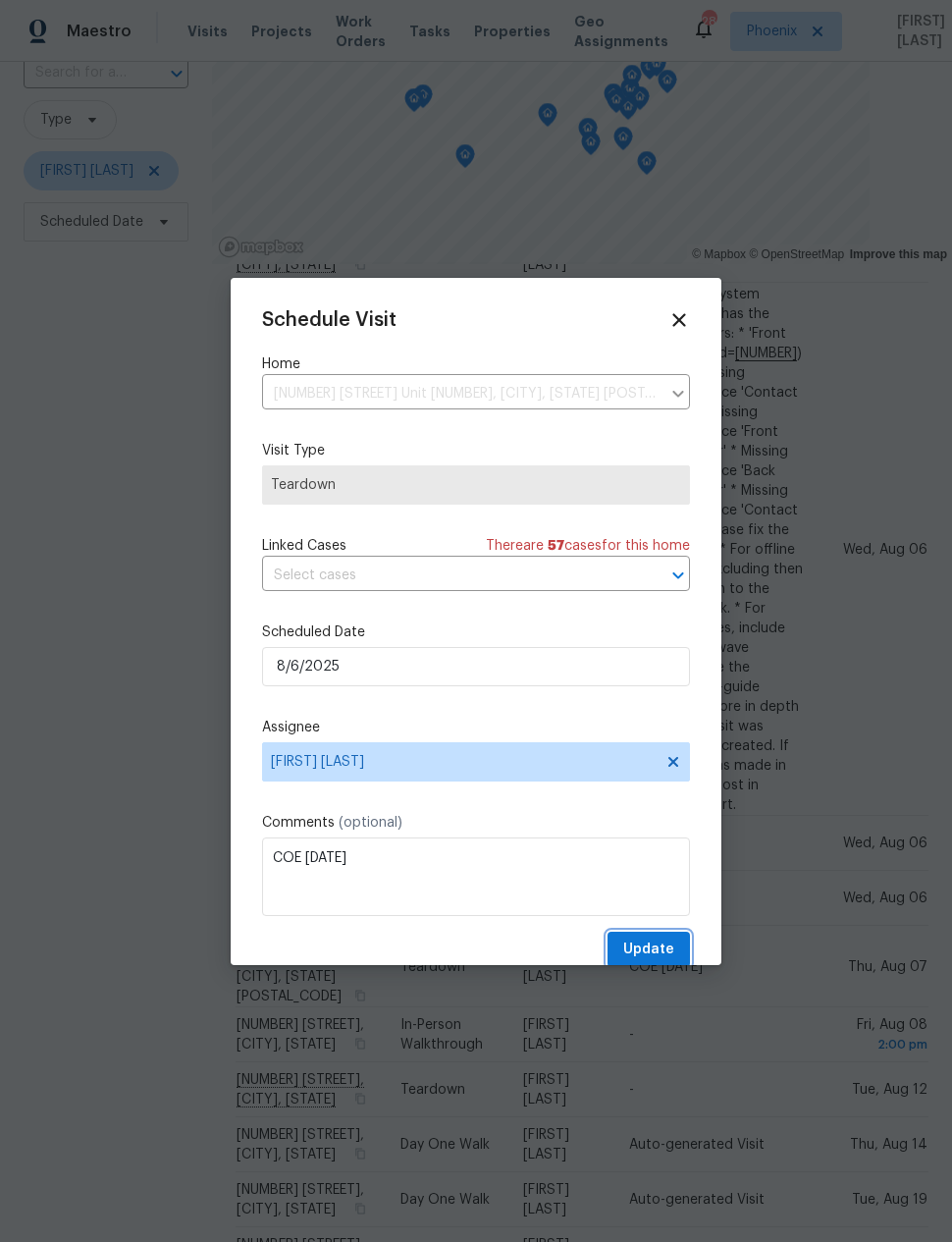 click on "Update" at bounding box center [649, 949] 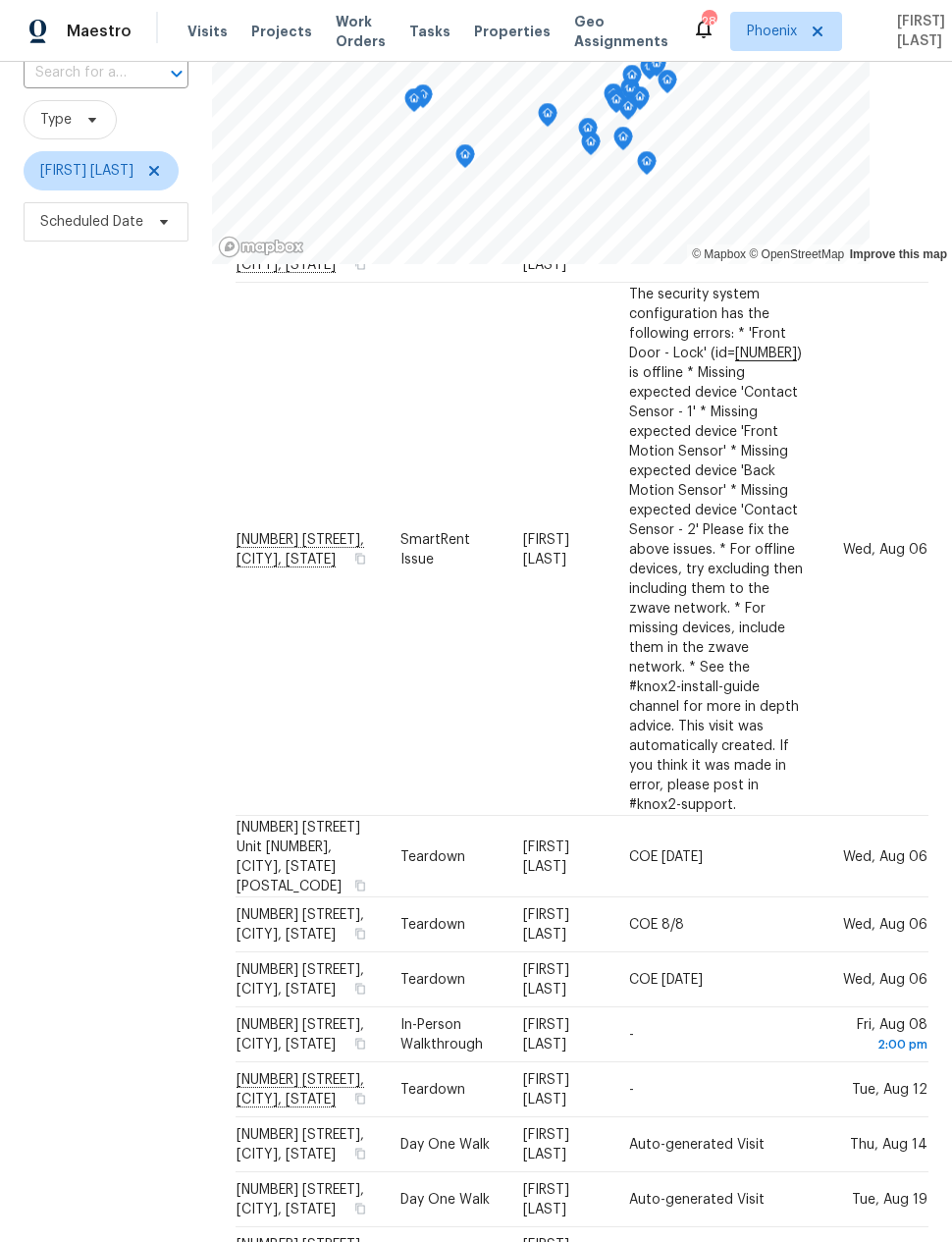 click on "Filters Reset ​ Type Nick Pulliam Scheduled Date" at bounding box center (106, 614) 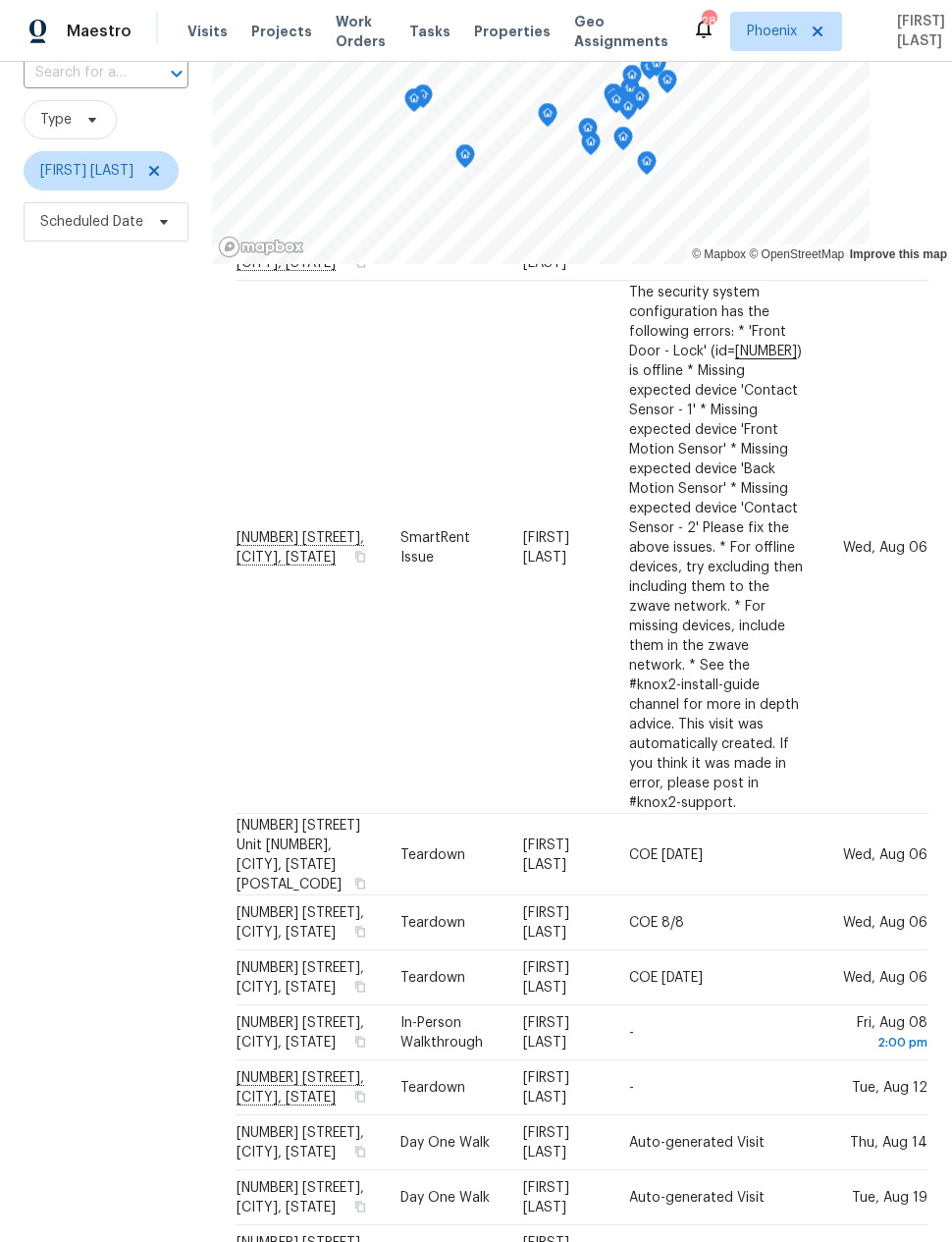 scroll, scrollTop: 507, scrollLeft: 0, axis: vertical 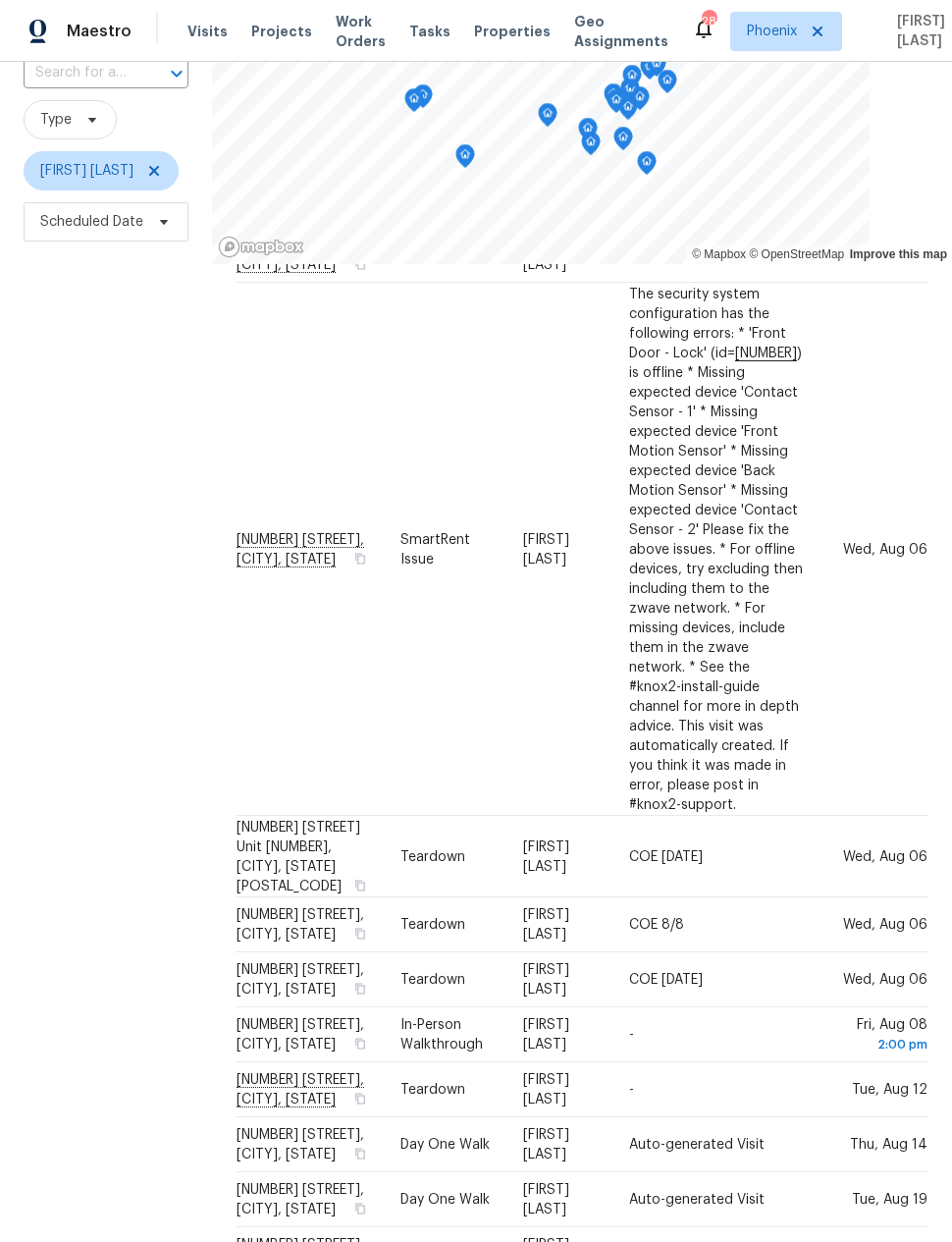 click on "Filters Reset ​ Type Nick Pulliam Scheduled Date" at bounding box center [106, 614] 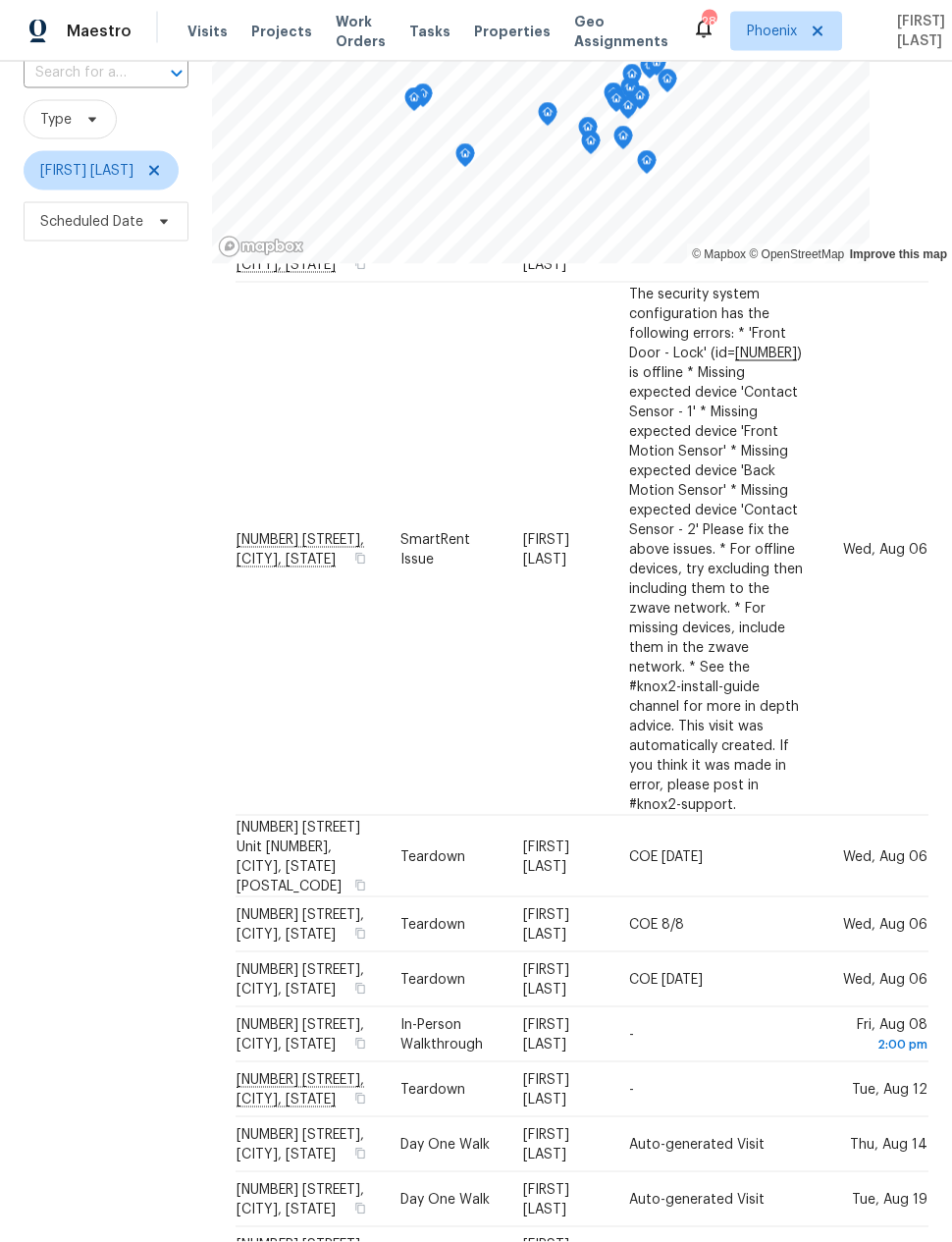 scroll, scrollTop: 0, scrollLeft: 0, axis: both 